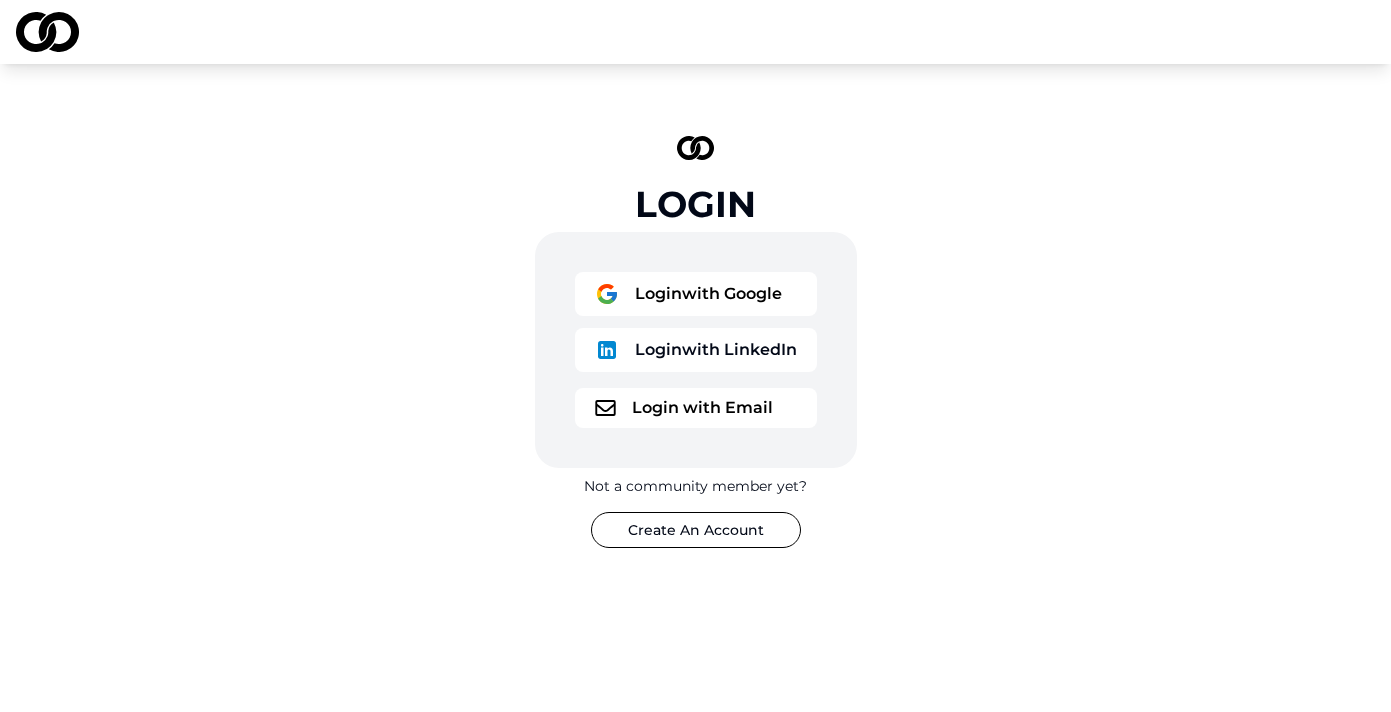 scroll, scrollTop: 0, scrollLeft: 0, axis: both 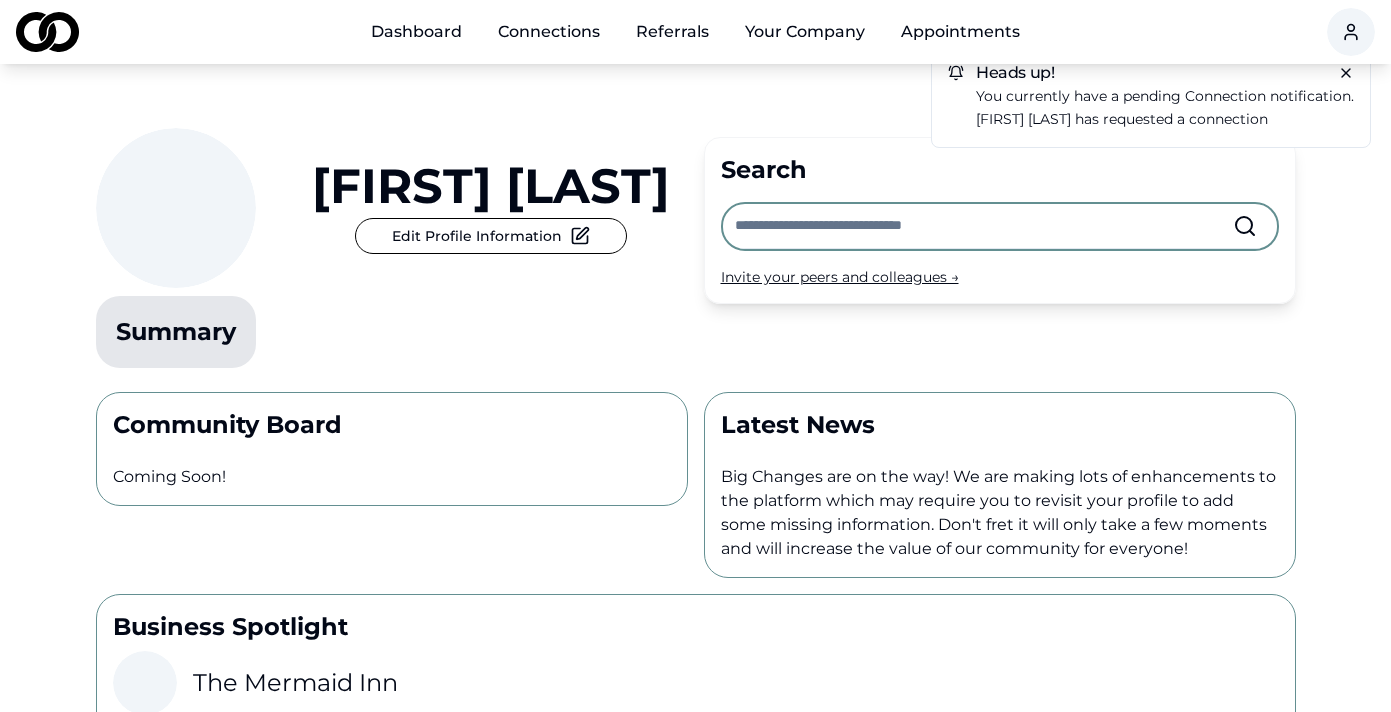 click on "Referrals" at bounding box center [672, 32] 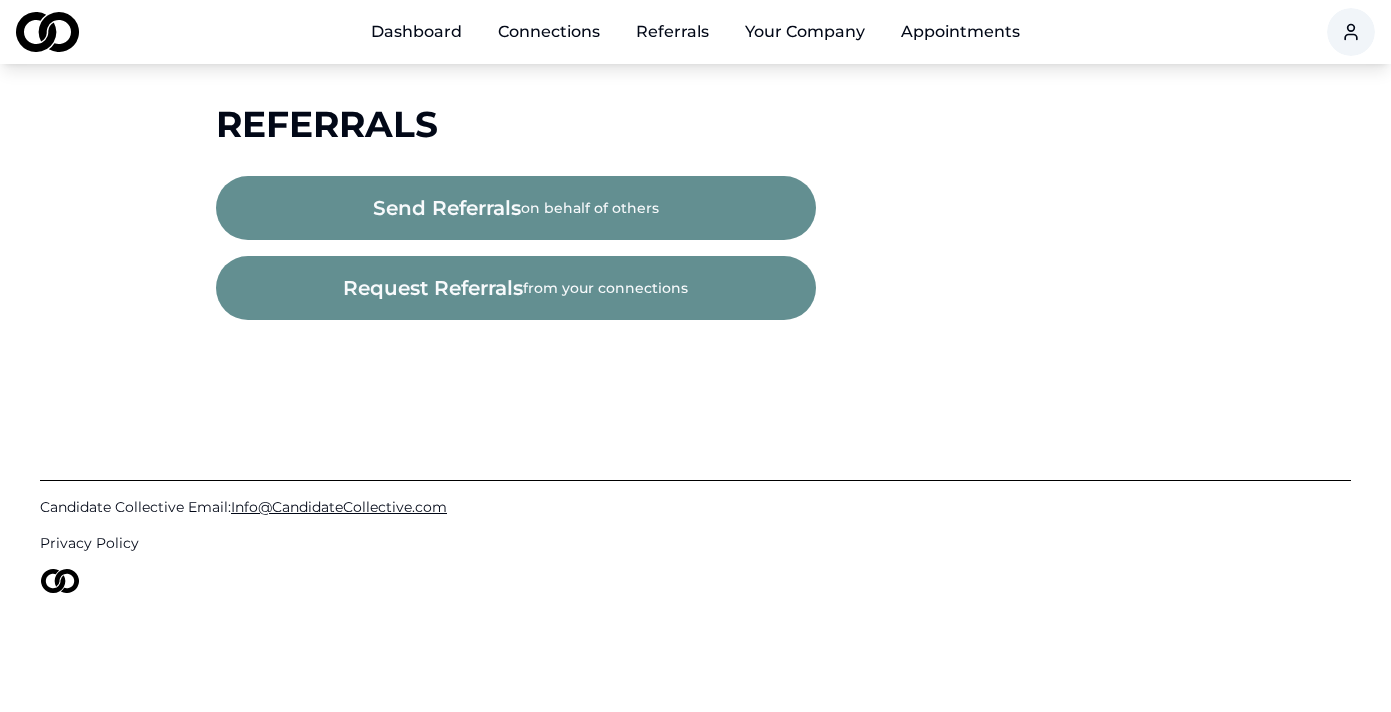 click on "request referrals  from your connections" at bounding box center (516, 288) 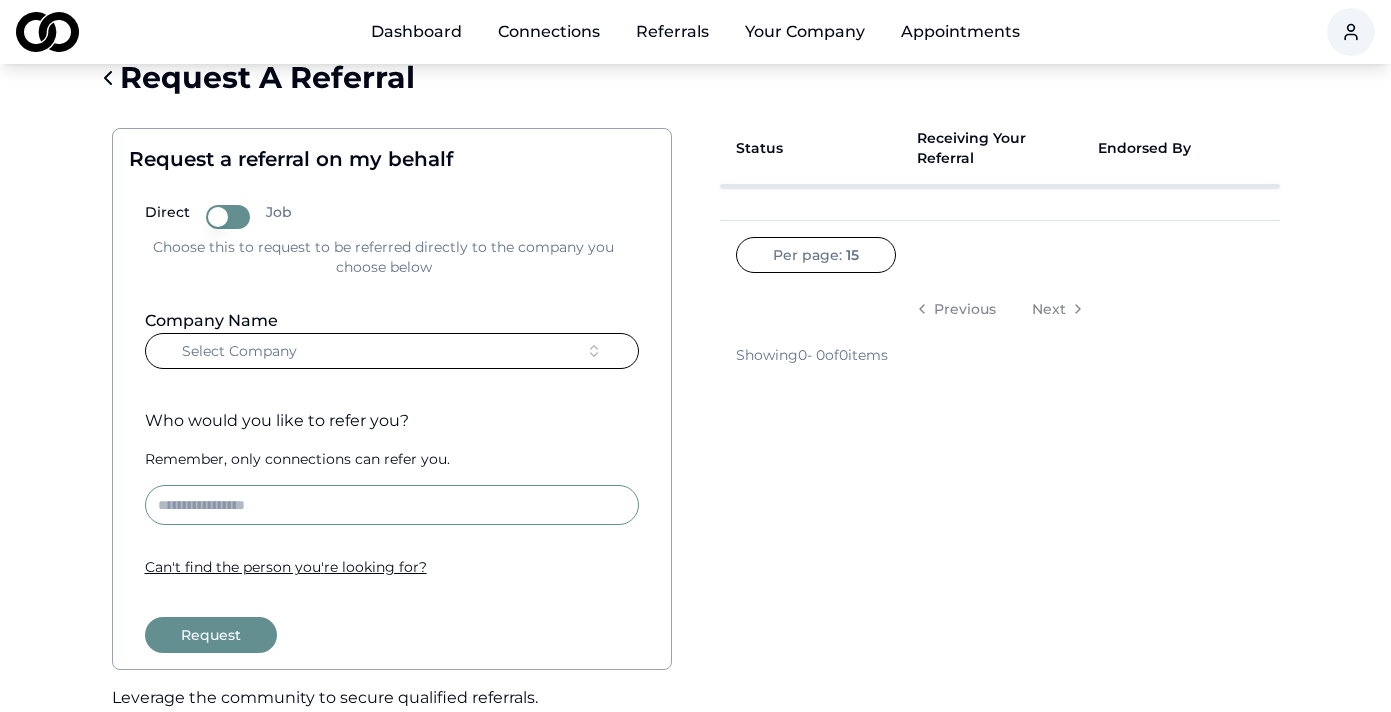 scroll, scrollTop: 0, scrollLeft: 0, axis: both 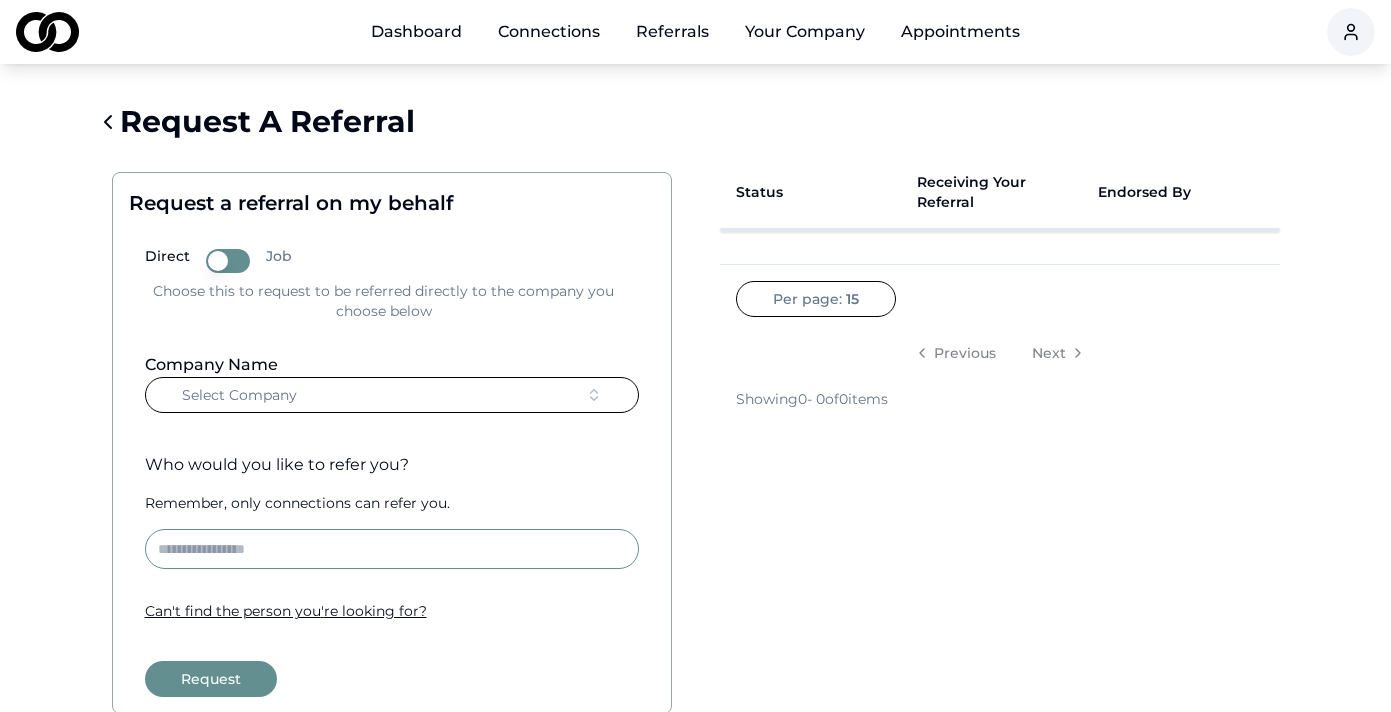 click on "Connections" at bounding box center (549, 32) 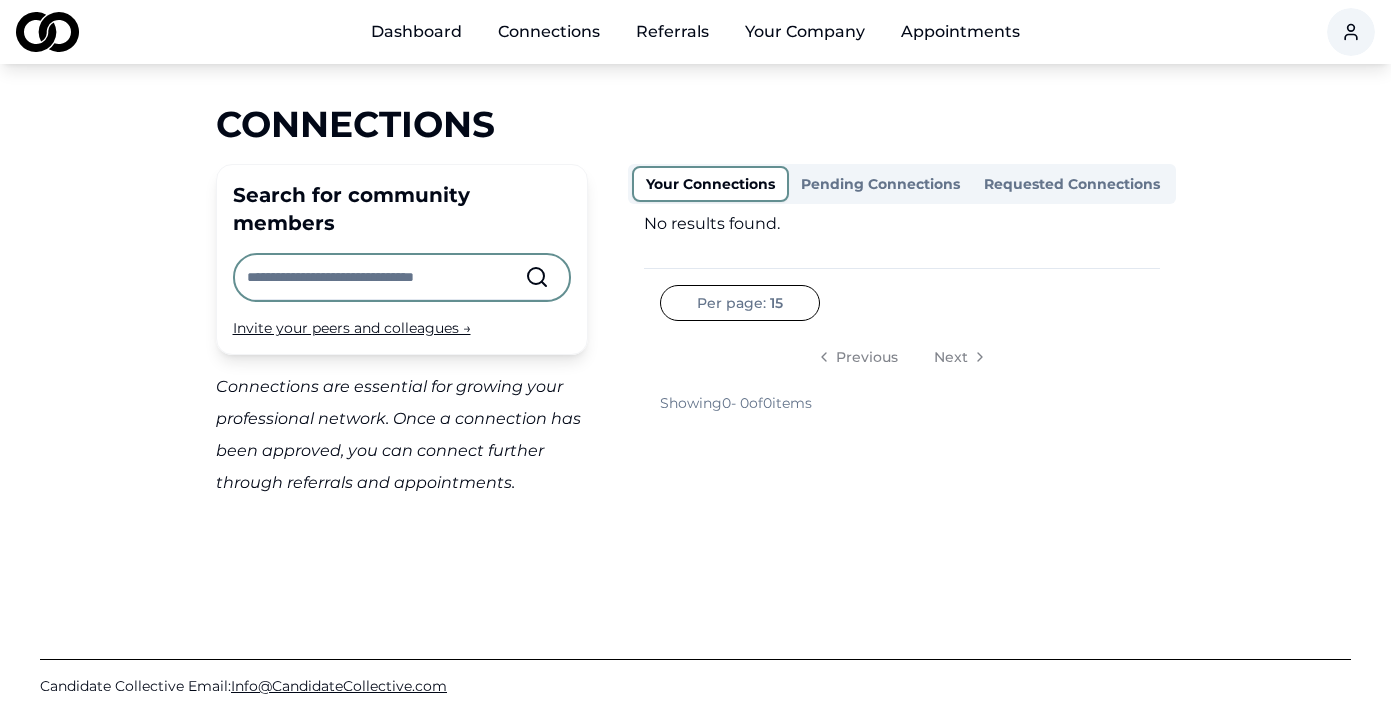 click on "Your Company" at bounding box center [805, 32] 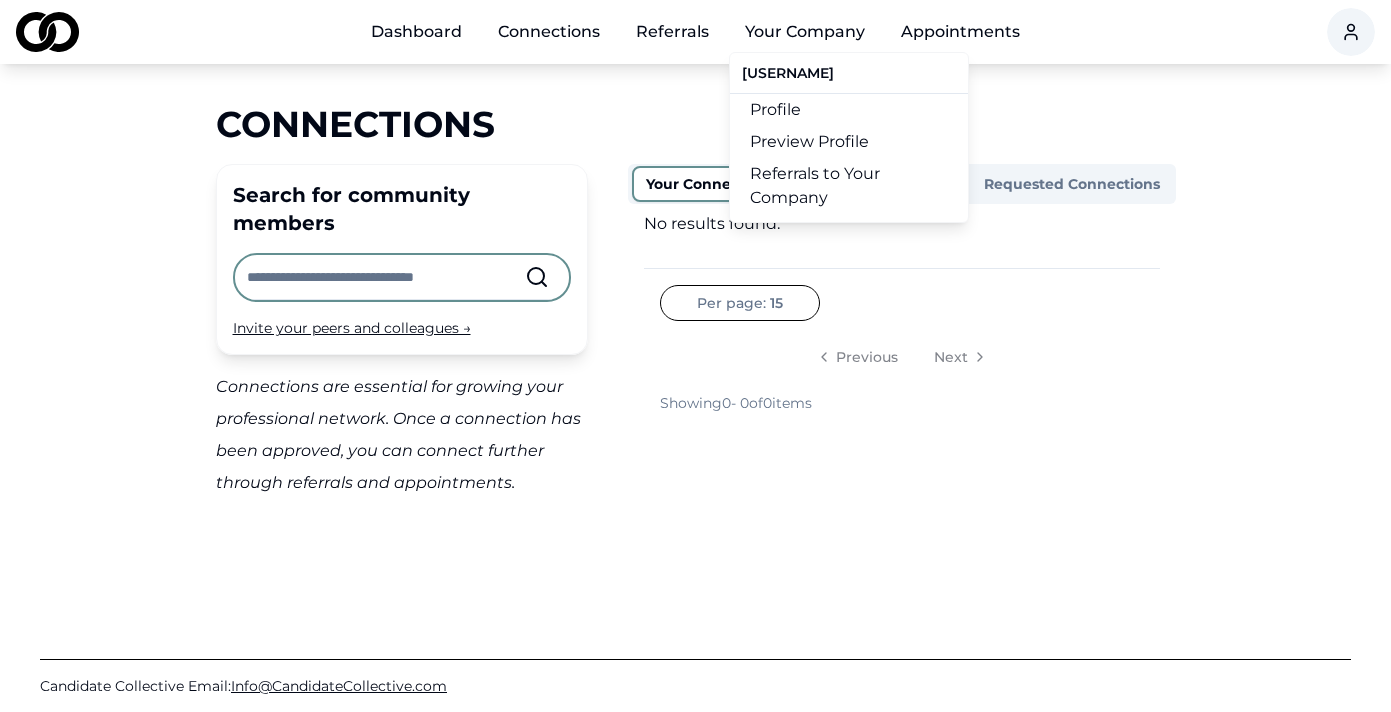click on "Referrals to Your Company" at bounding box center [849, 186] 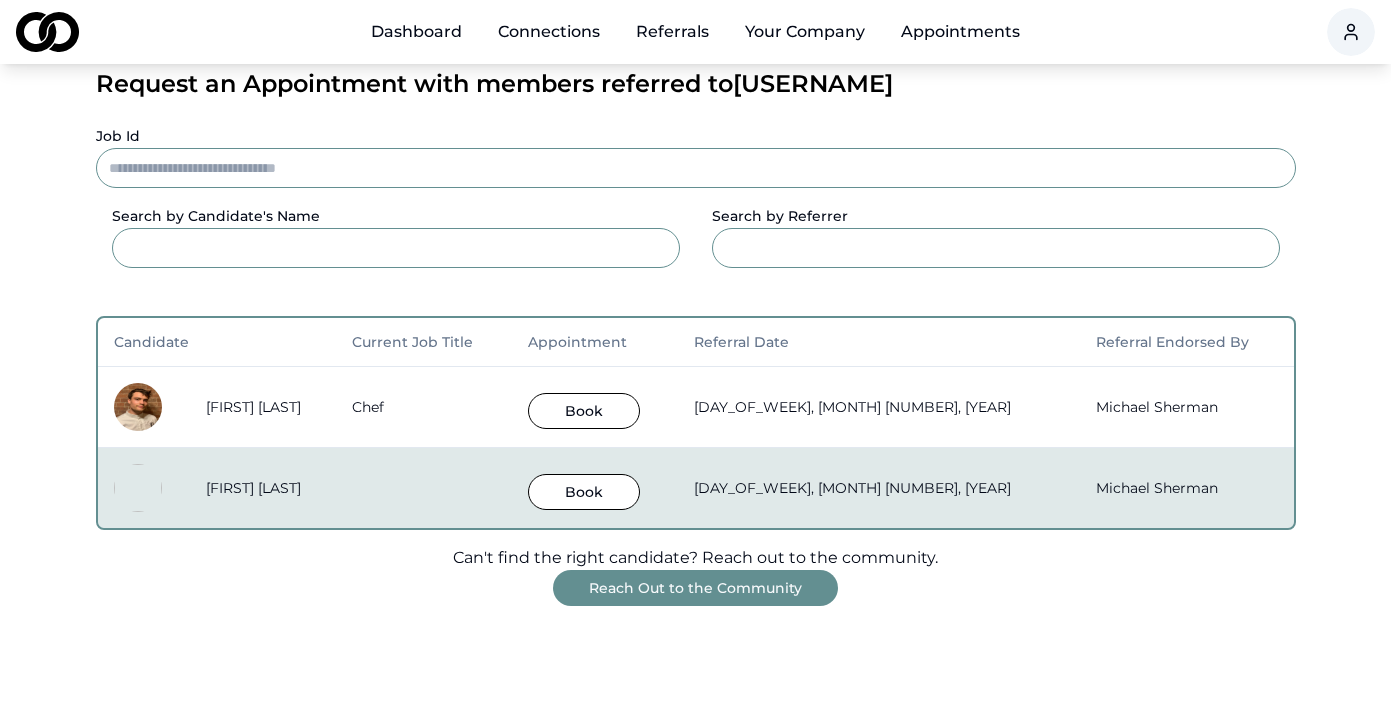scroll, scrollTop: 184, scrollLeft: 0, axis: vertical 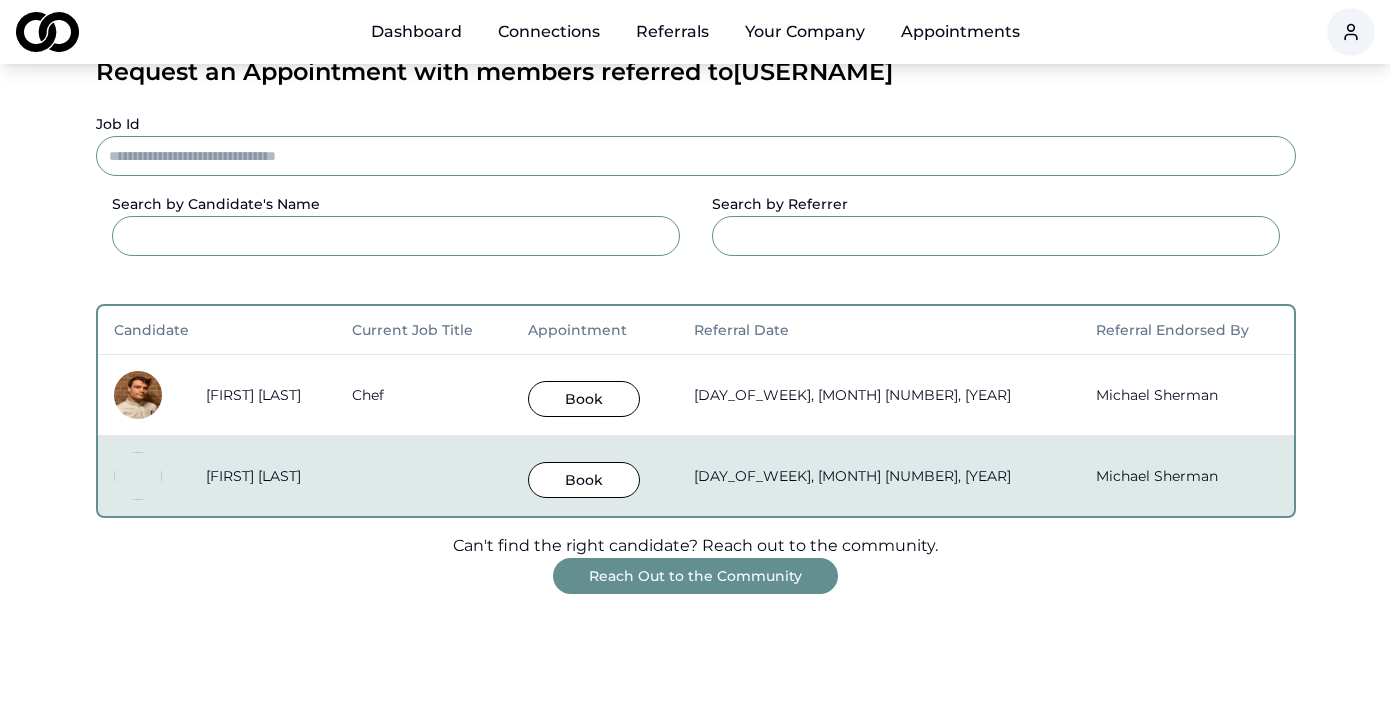 click at bounding box center (138, 395) 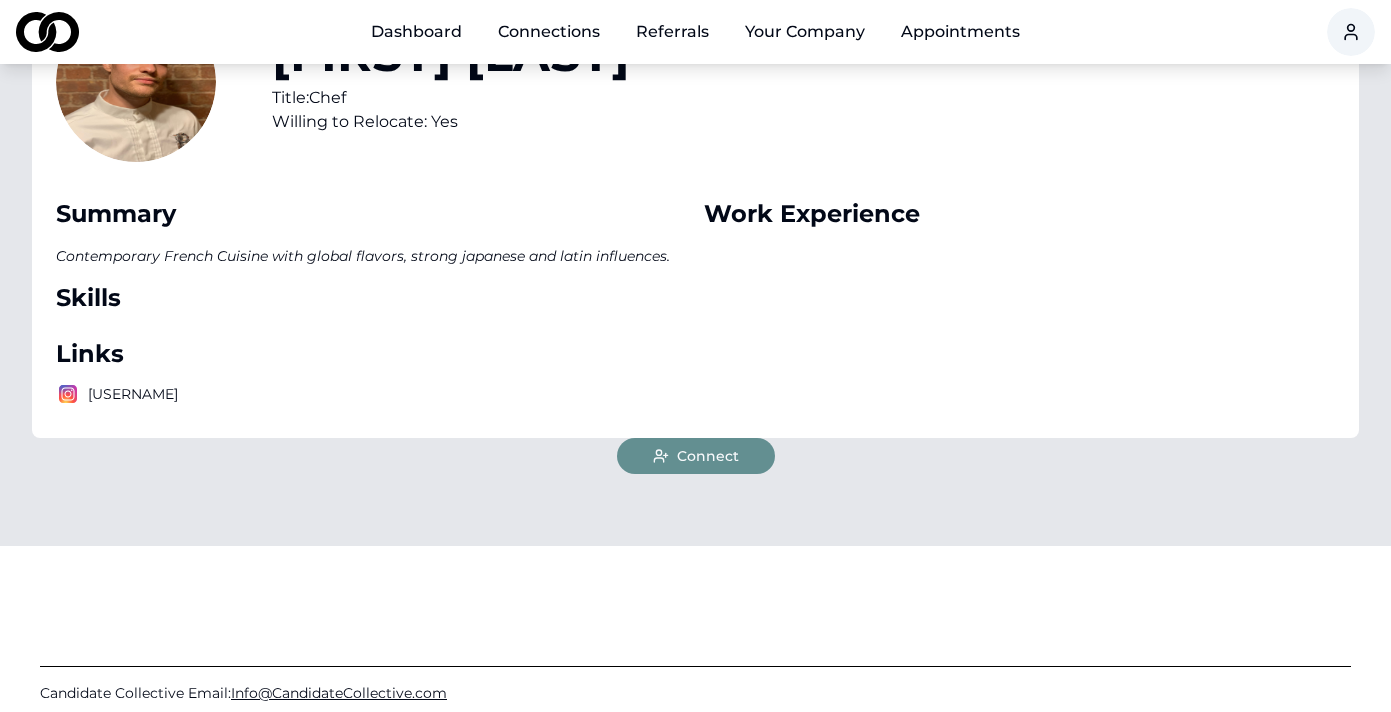 scroll, scrollTop: 0, scrollLeft: 0, axis: both 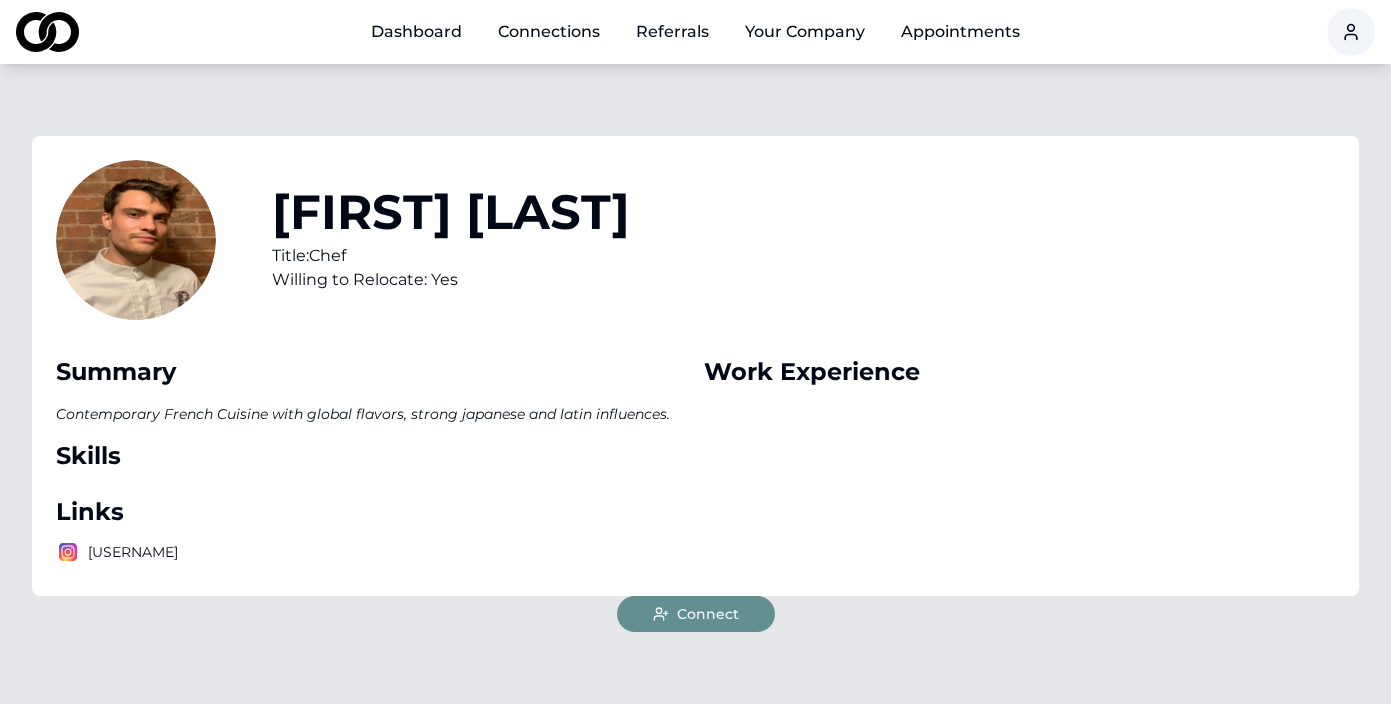 click at bounding box center (136, 240) 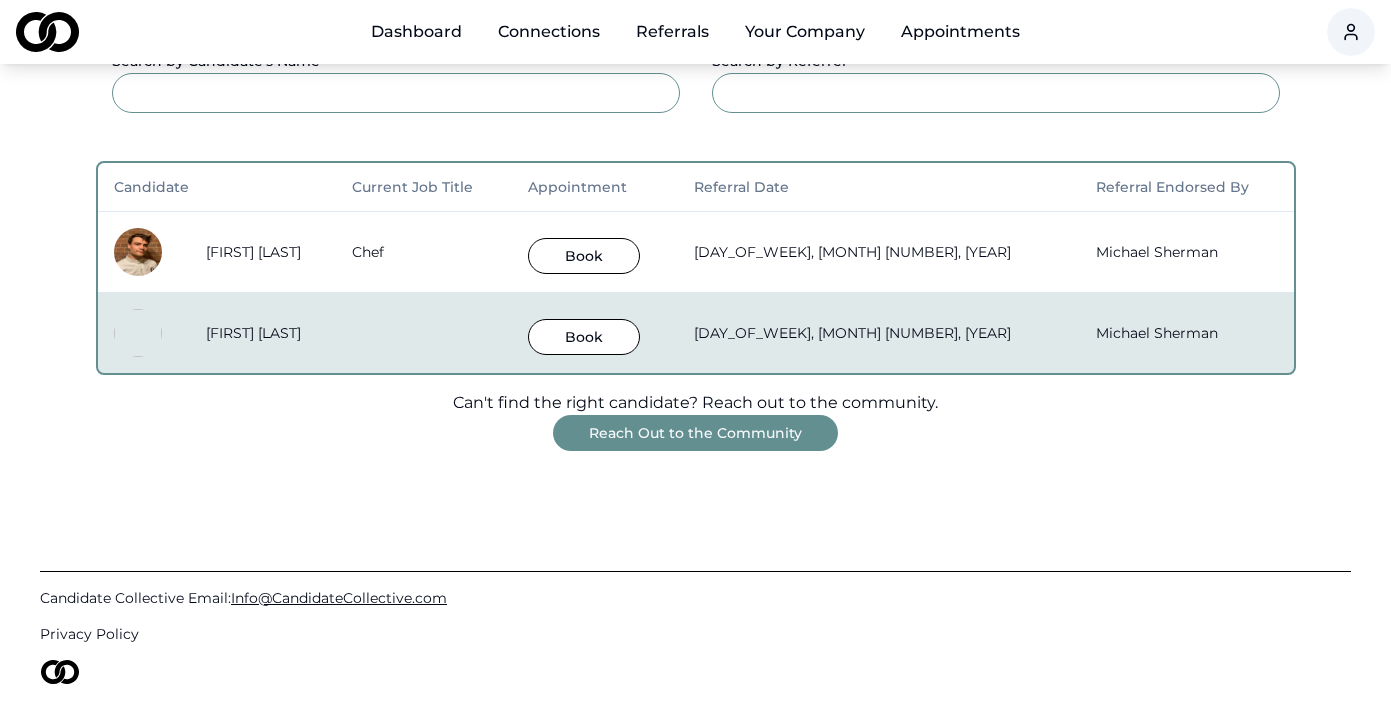 scroll, scrollTop: 394, scrollLeft: 0, axis: vertical 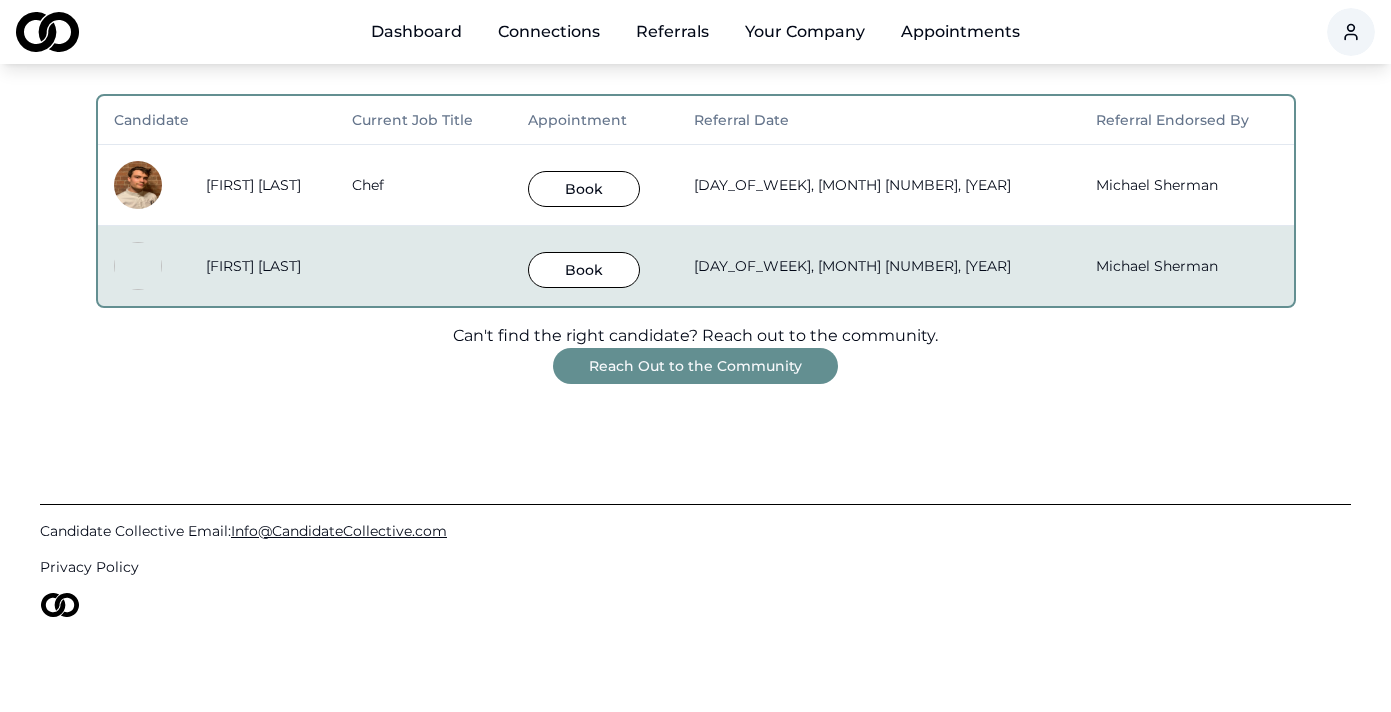 click on "[FIRST] [LAST]" at bounding box center [253, 266] 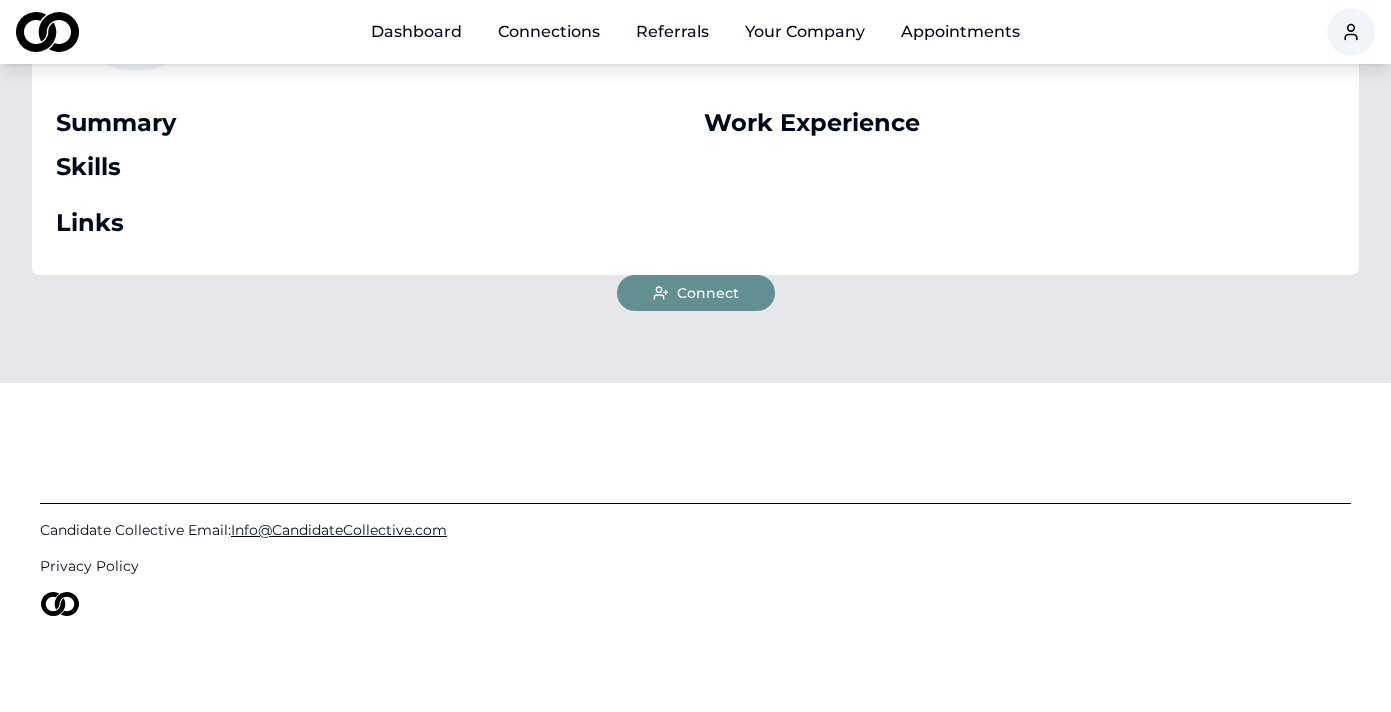 scroll, scrollTop: 0, scrollLeft: 0, axis: both 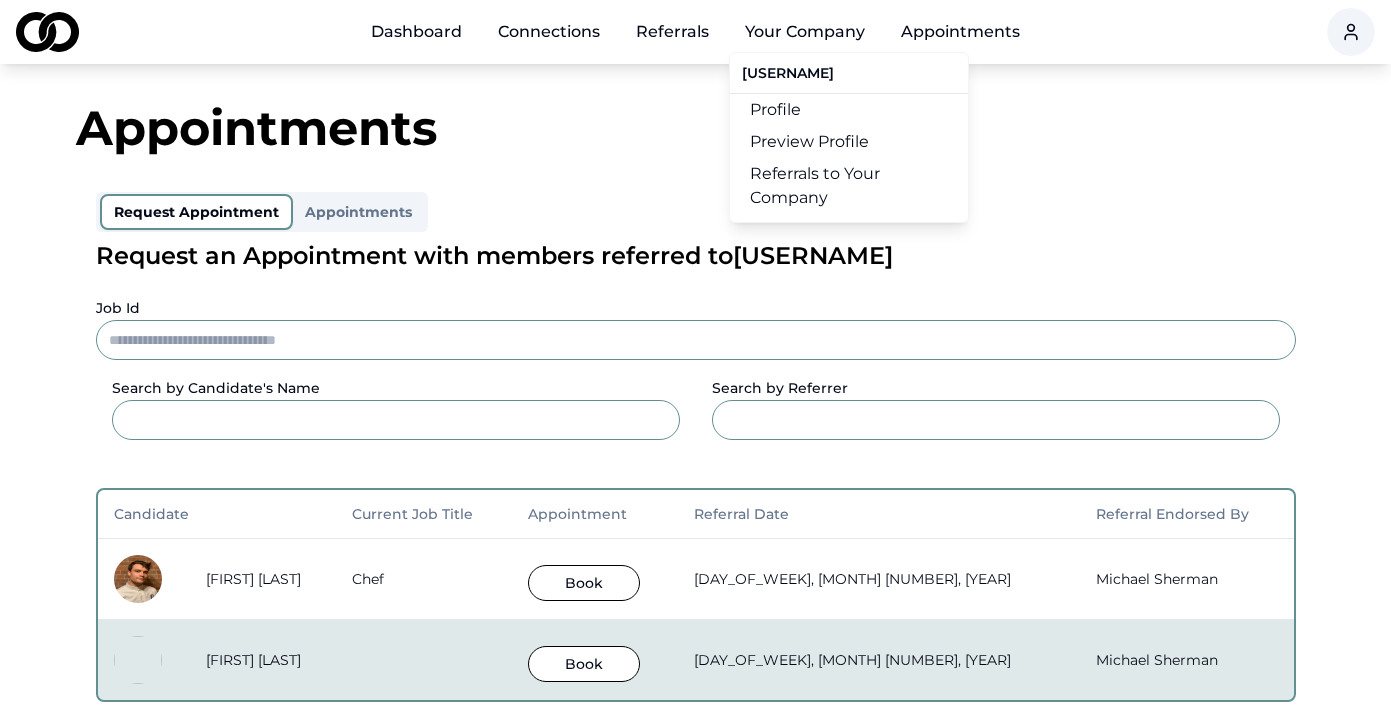 click on "Referrals to Your Company" at bounding box center (849, 186) 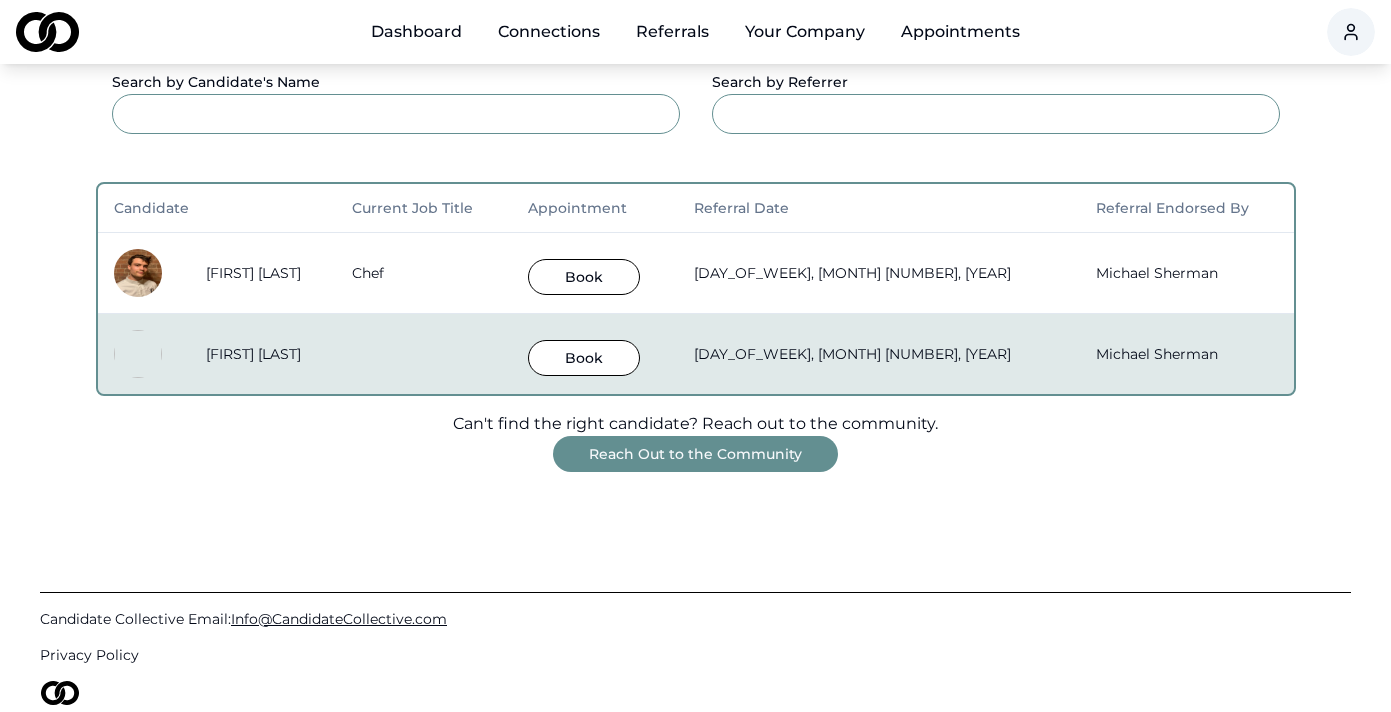 scroll, scrollTop: 310, scrollLeft: 0, axis: vertical 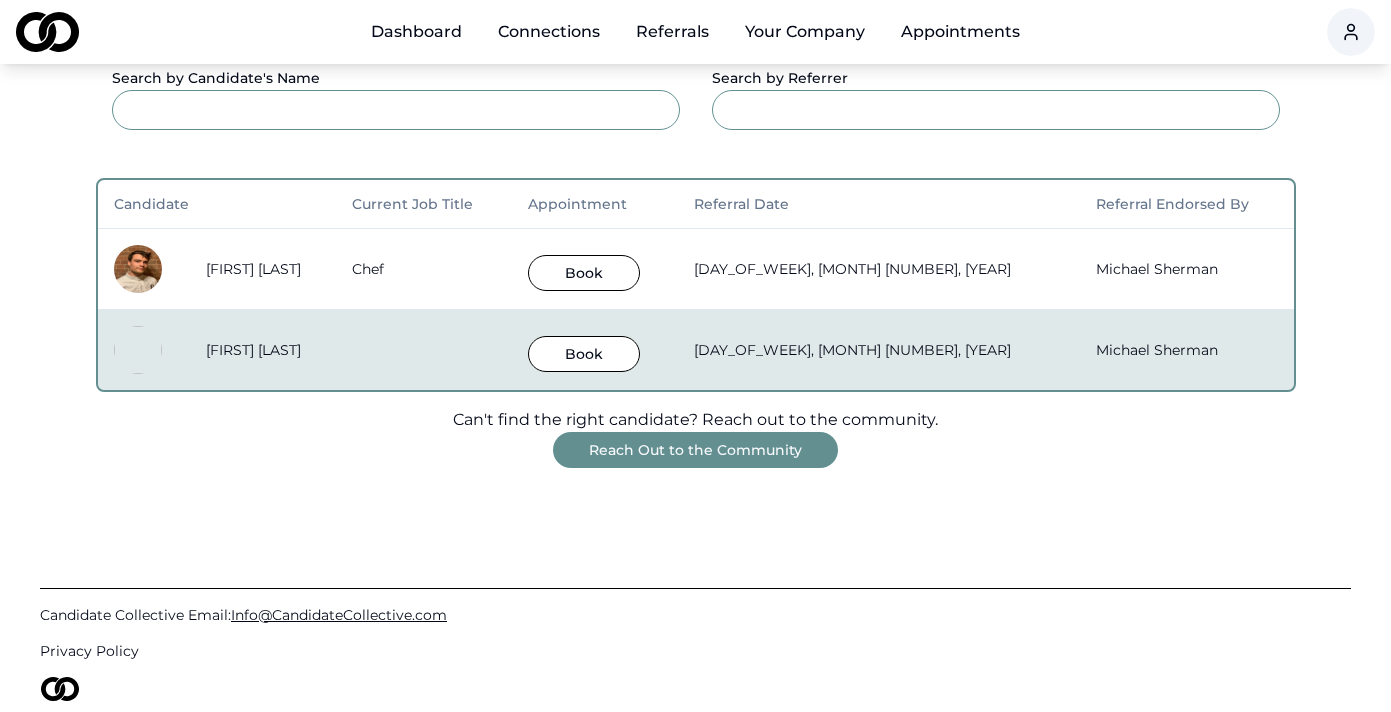 click on "Reach Out to the Community" at bounding box center [695, 450] 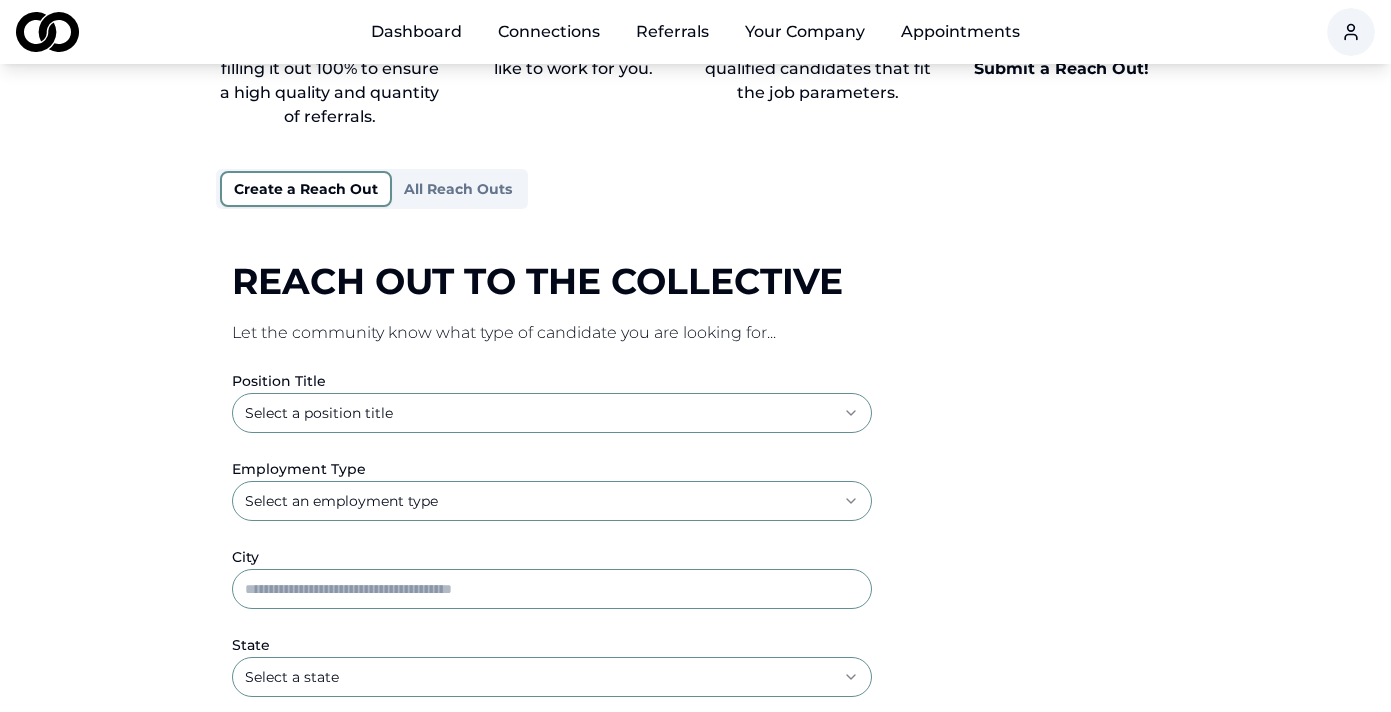 scroll, scrollTop: 151, scrollLeft: 0, axis: vertical 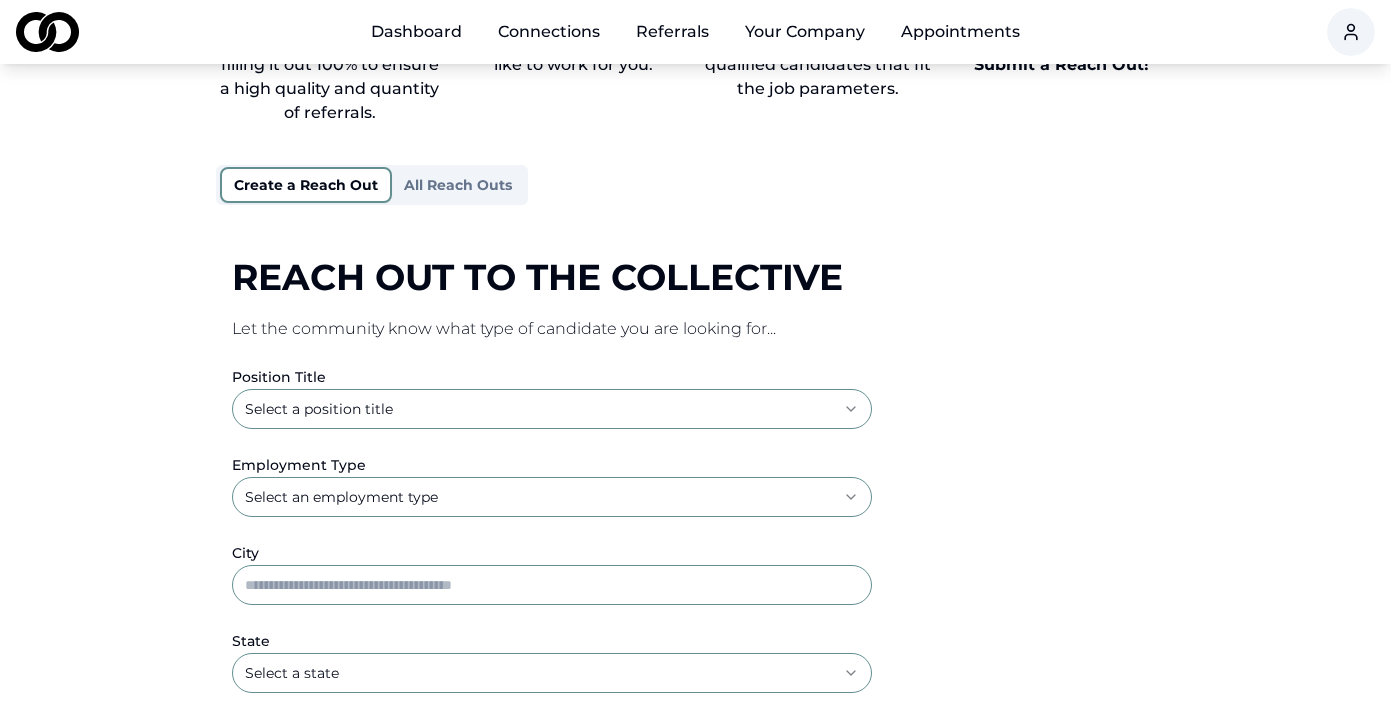 click on "**********" at bounding box center [695, 205] 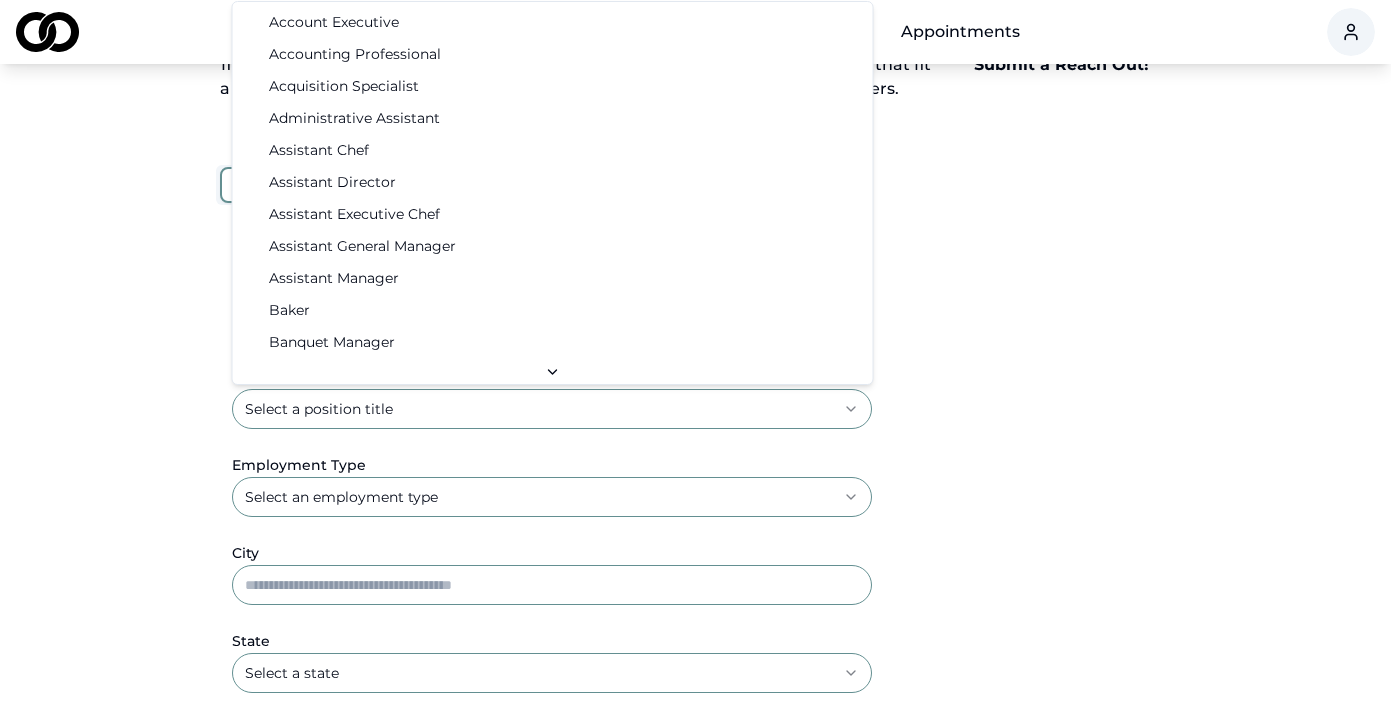 select on "**********" 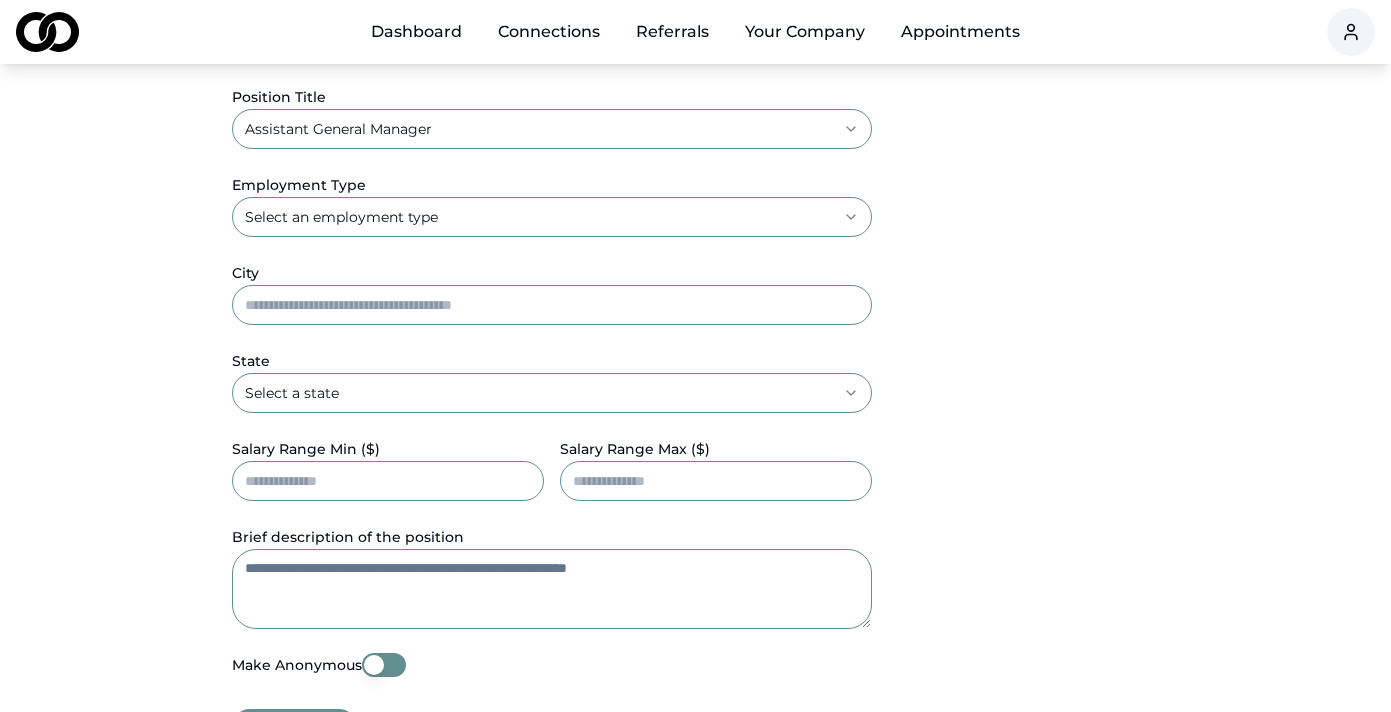 scroll, scrollTop: 434, scrollLeft: 0, axis: vertical 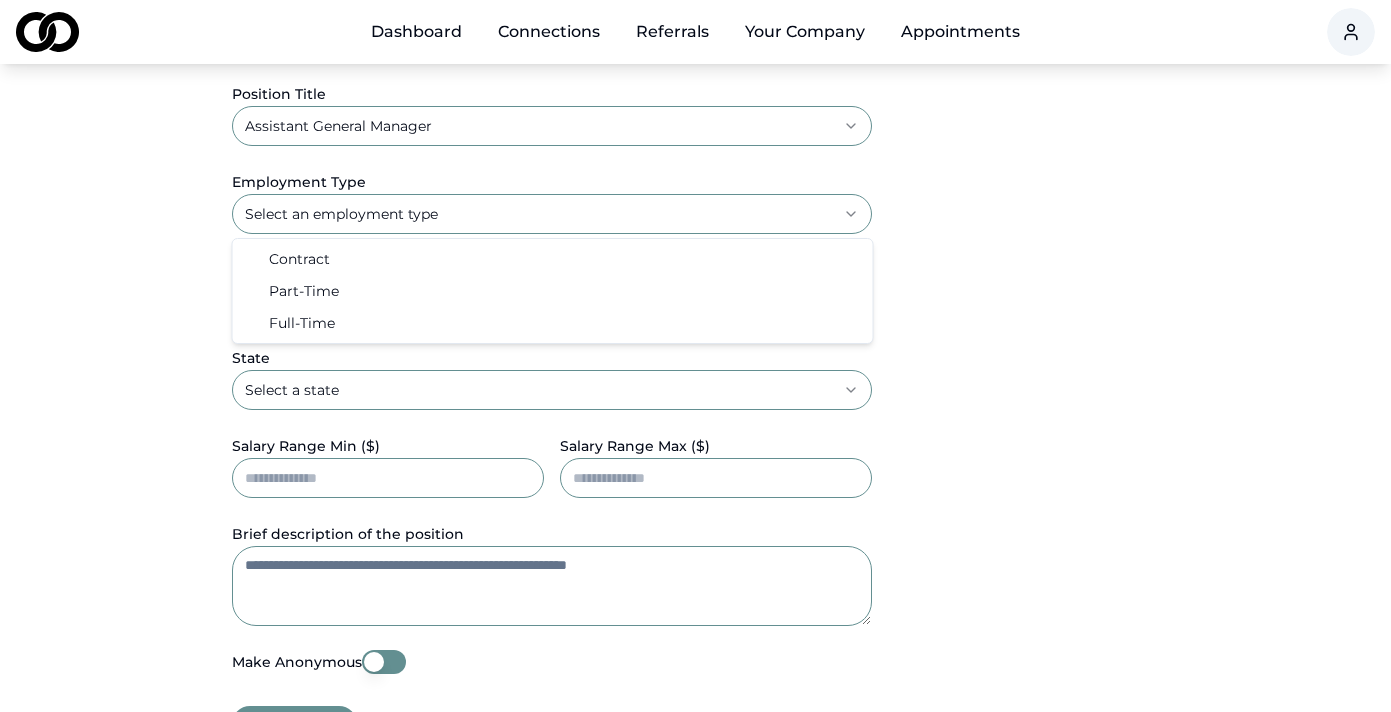 click on "**********" at bounding box center [695, -78] 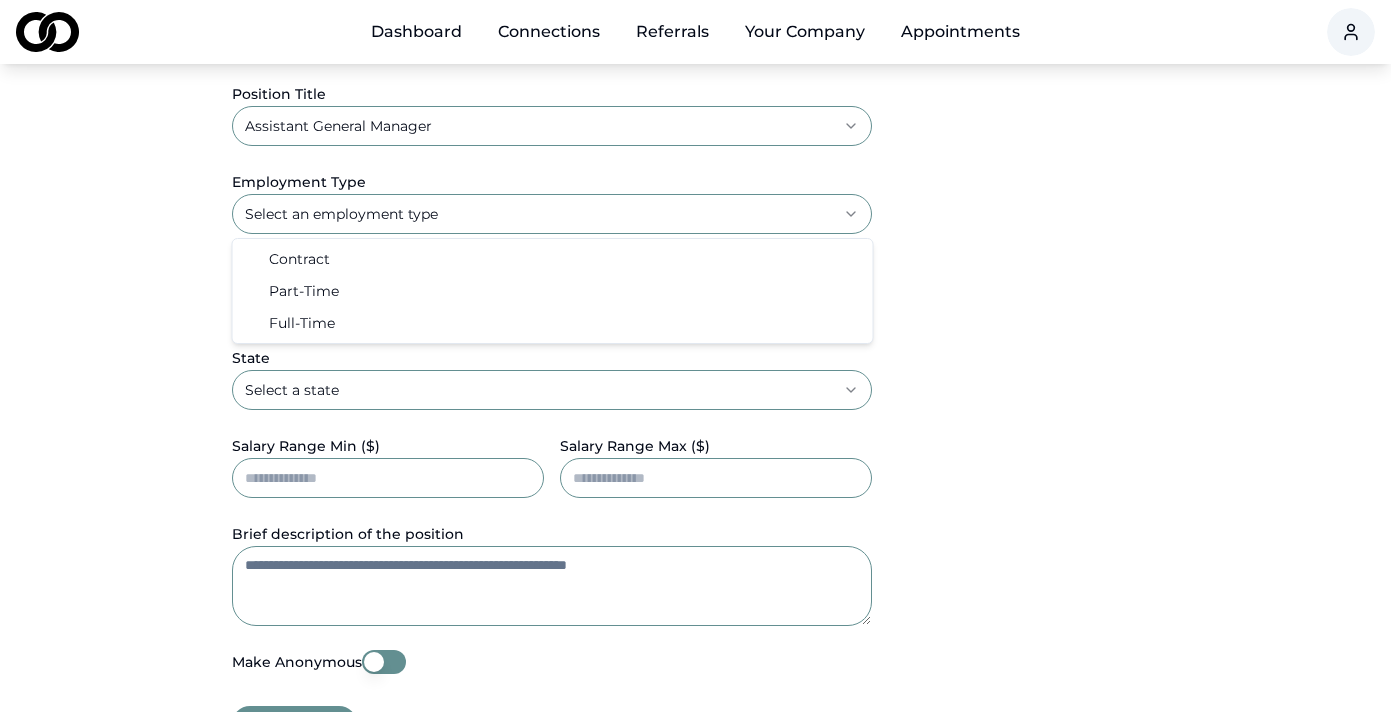select on "*********" 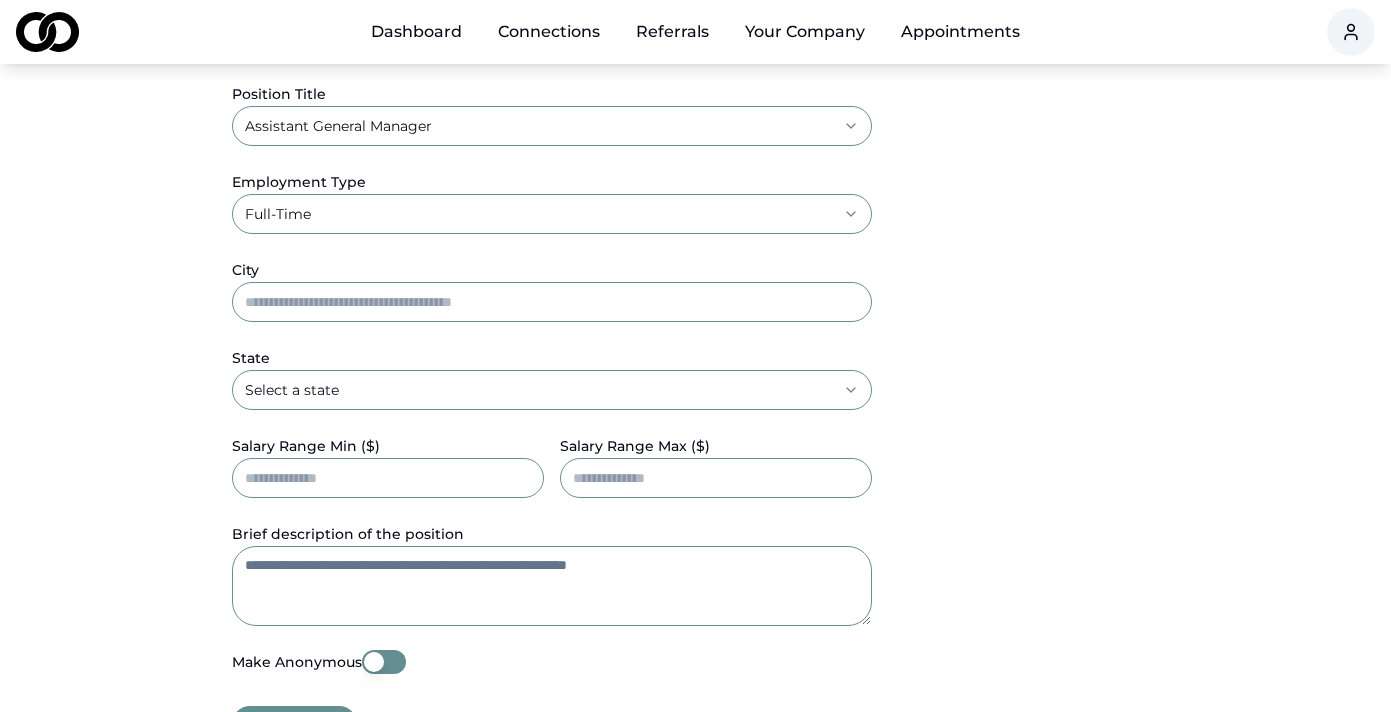 click on "City" at bounding box center [552, 302] 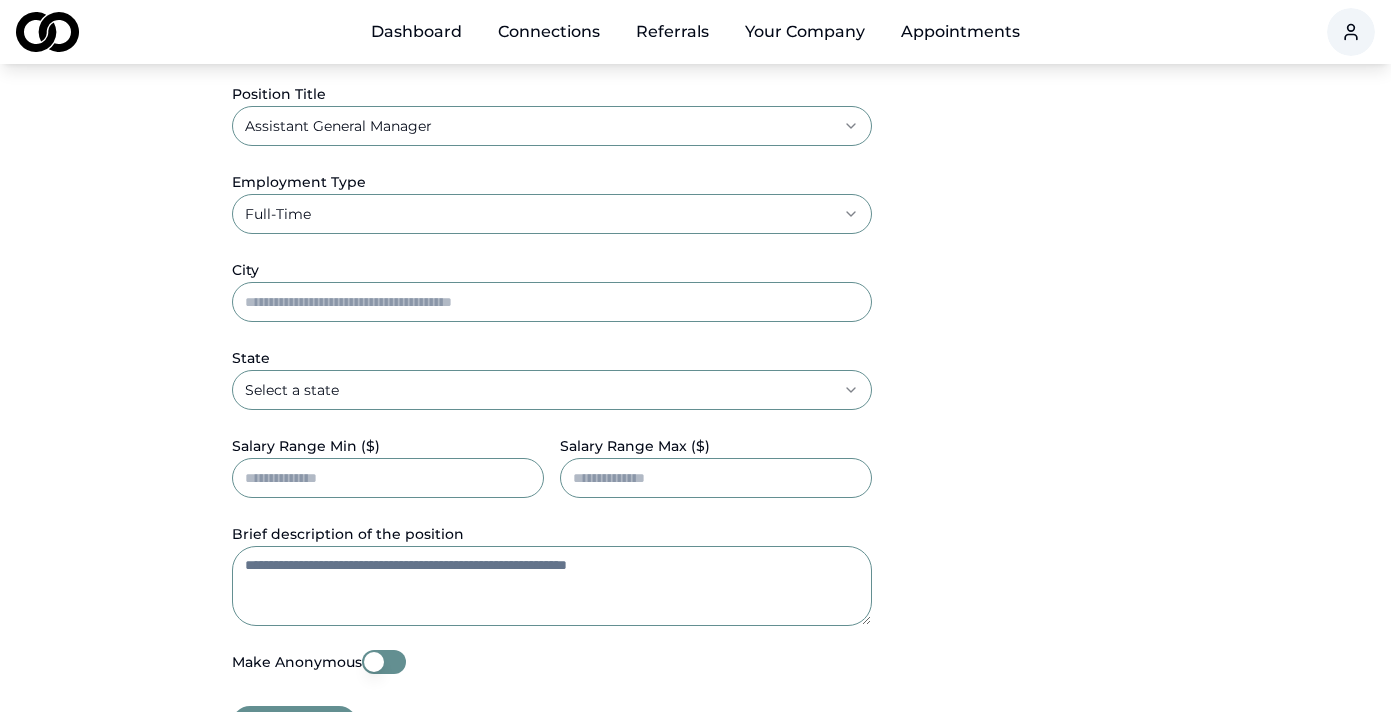 type on "**********" 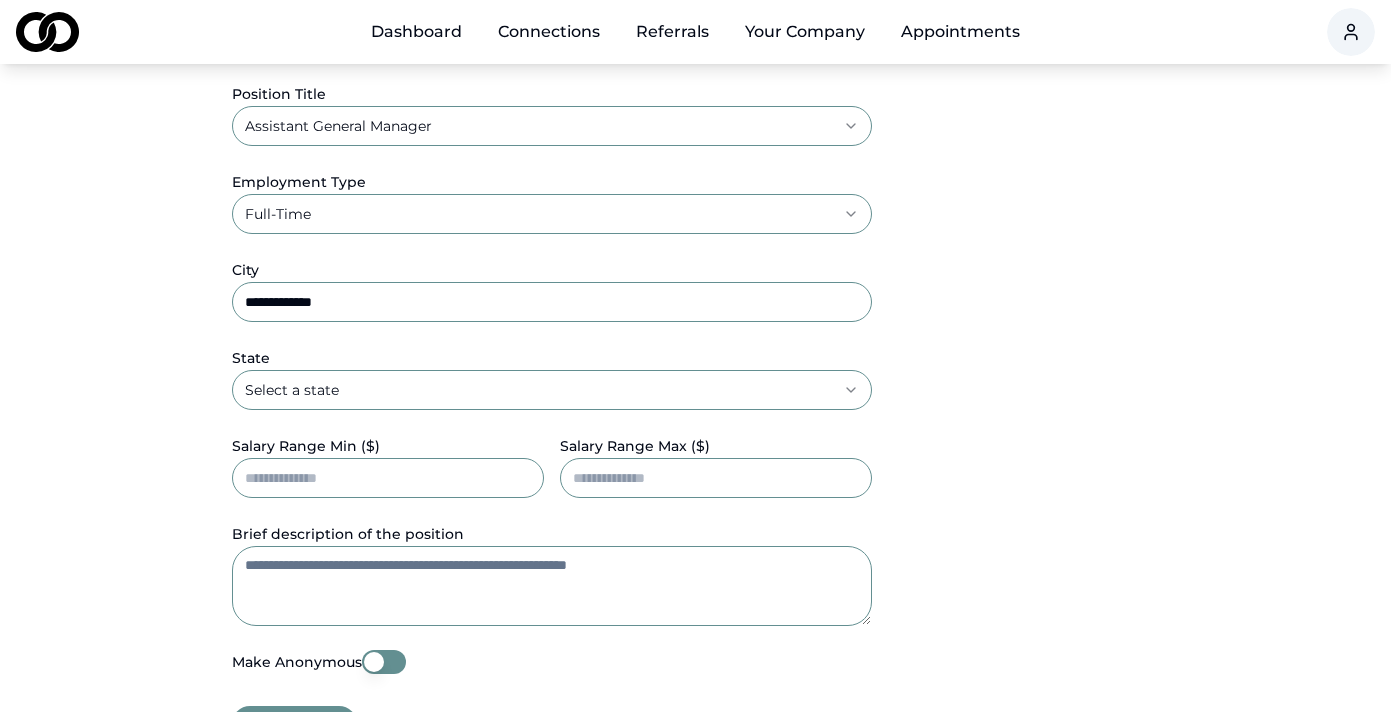 click on "**********" at bounding box center (695, -78) 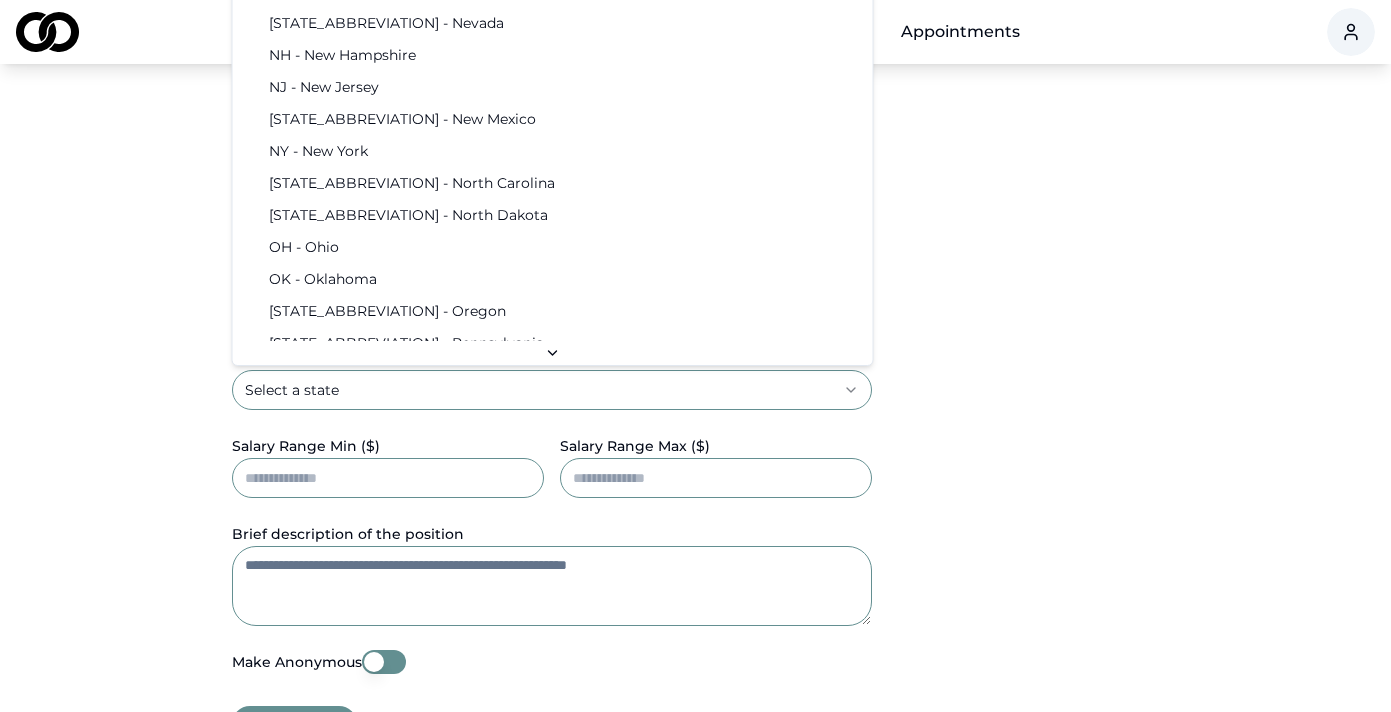 scroll, scrollTop: 757, scrollLeft: 0, axis: vertical 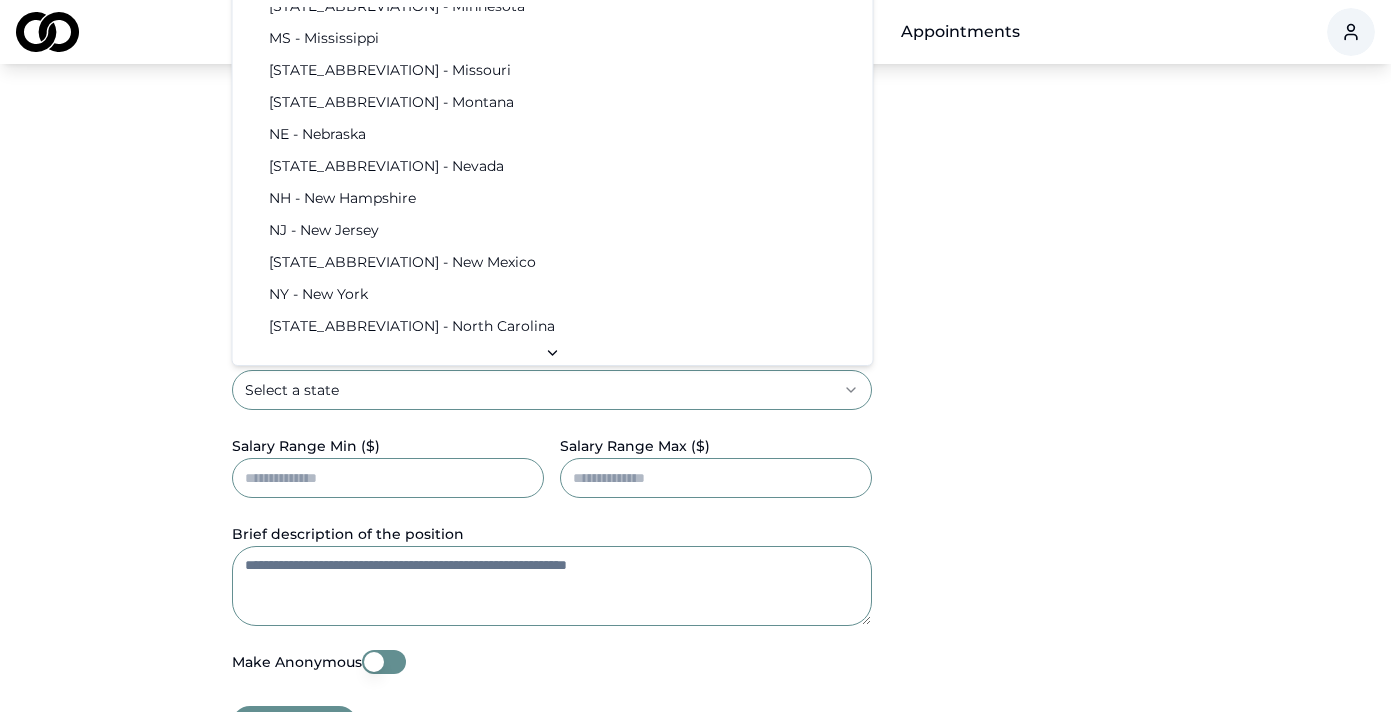 select on "**" 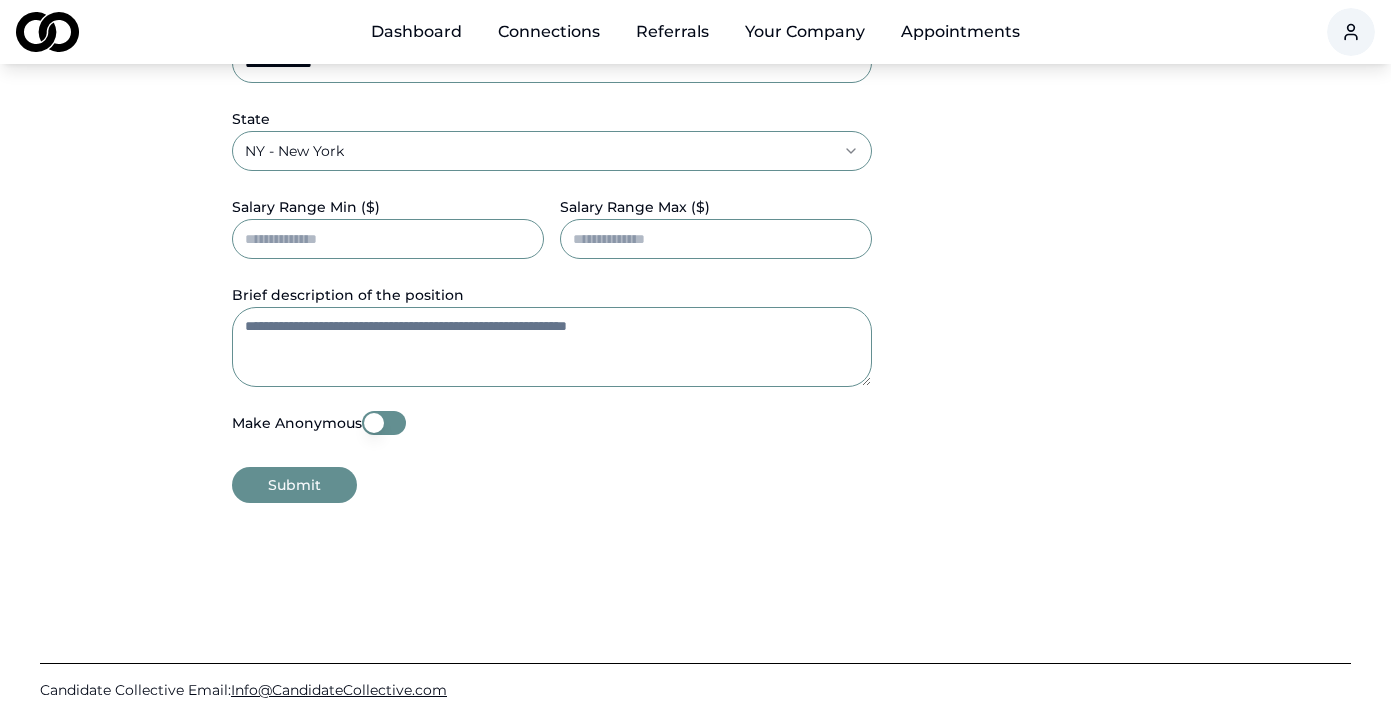 scroll, scrollTop: 674, scrollLeft: 0, axis: vertical 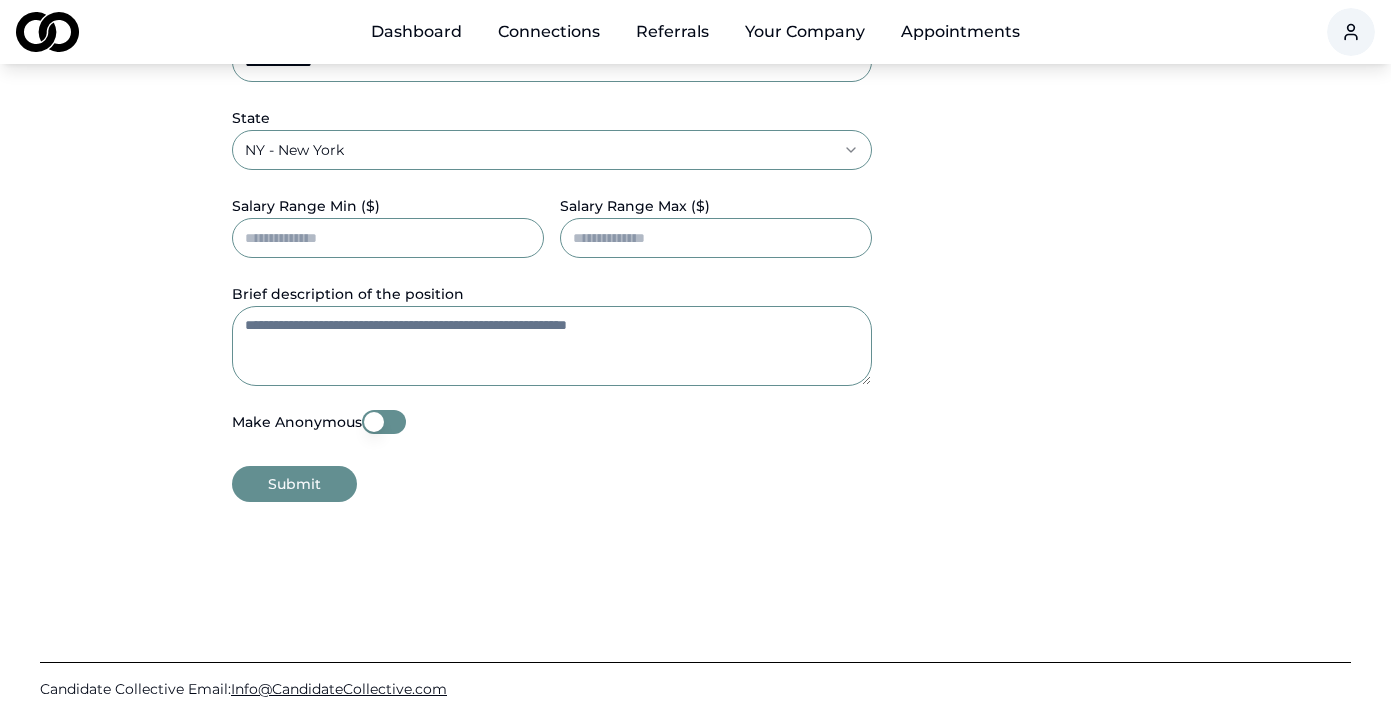 click on "Salary Range Min ($)" at bounding box center (388, 238) 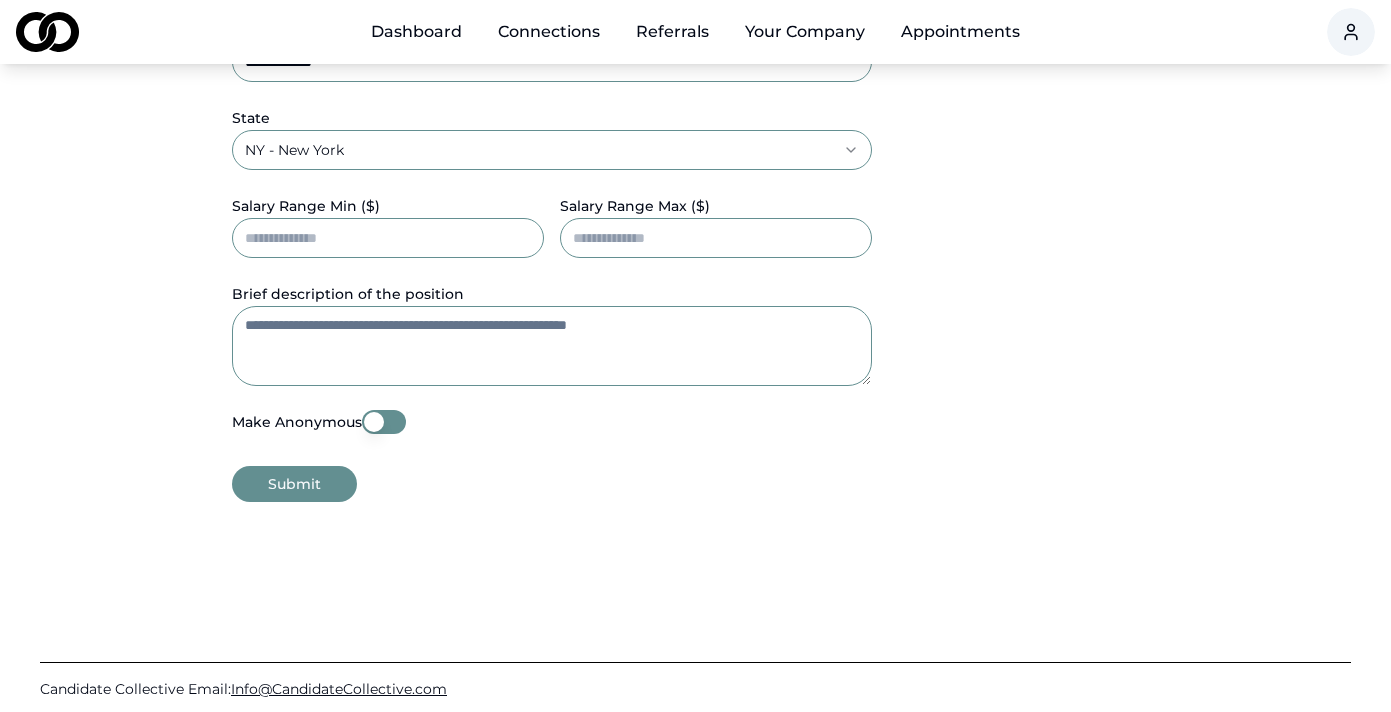 type on "*****" 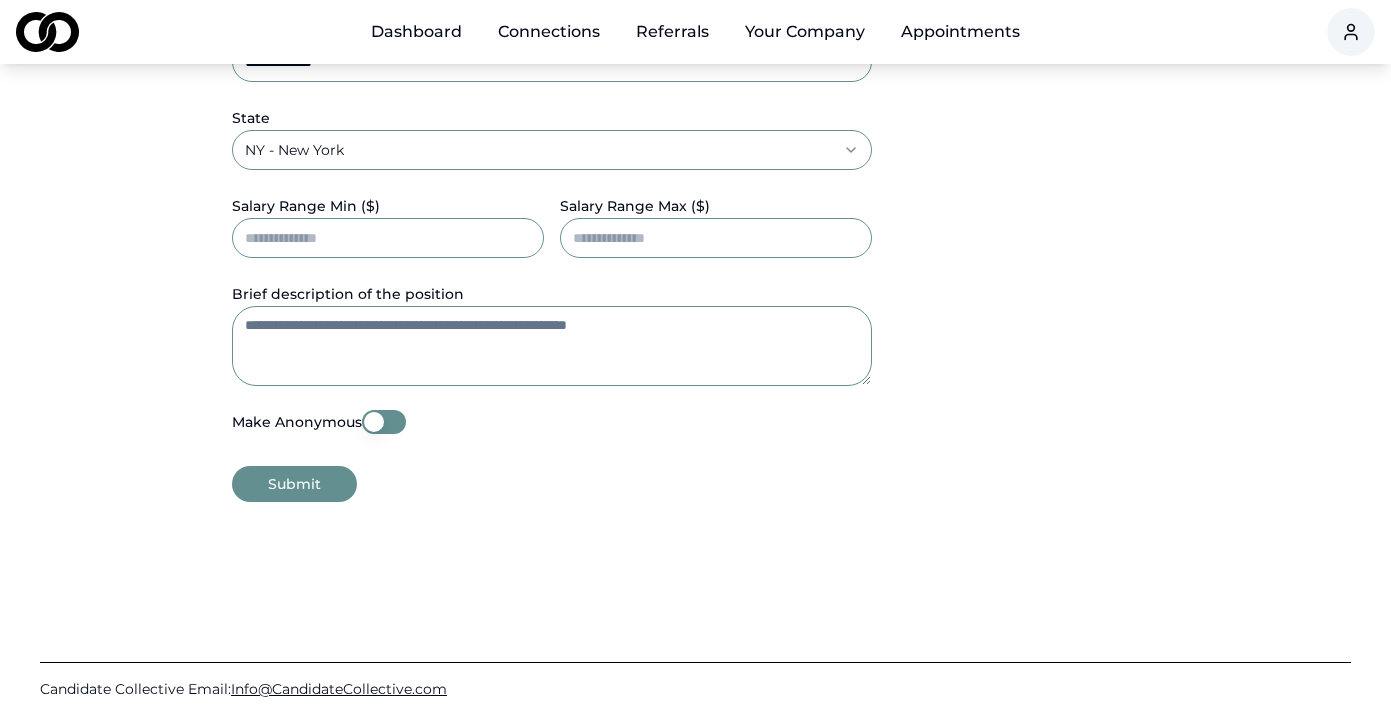 type on "*****" 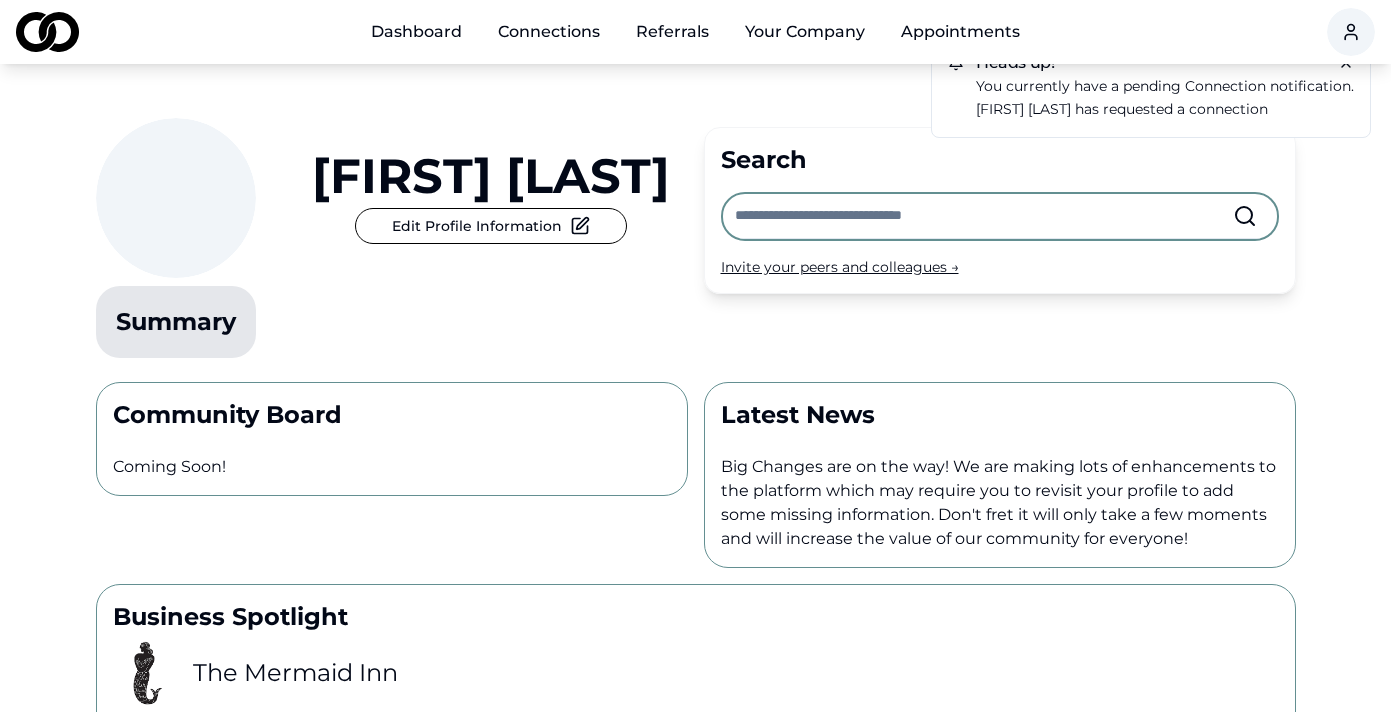 scroll, scrollTop: 0, scrollLeft: 0, axis: both 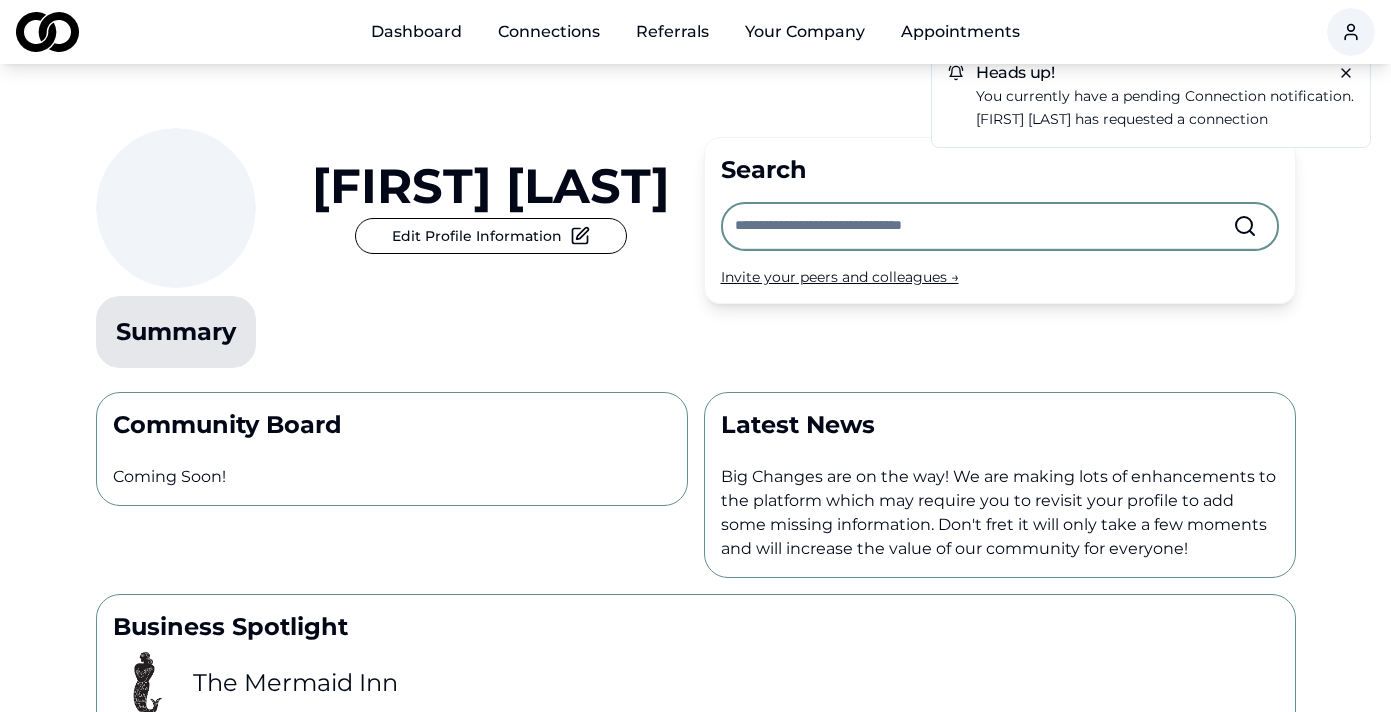 click on "You currently have a pending   connection   notification." at bounding box center [1165, 96] 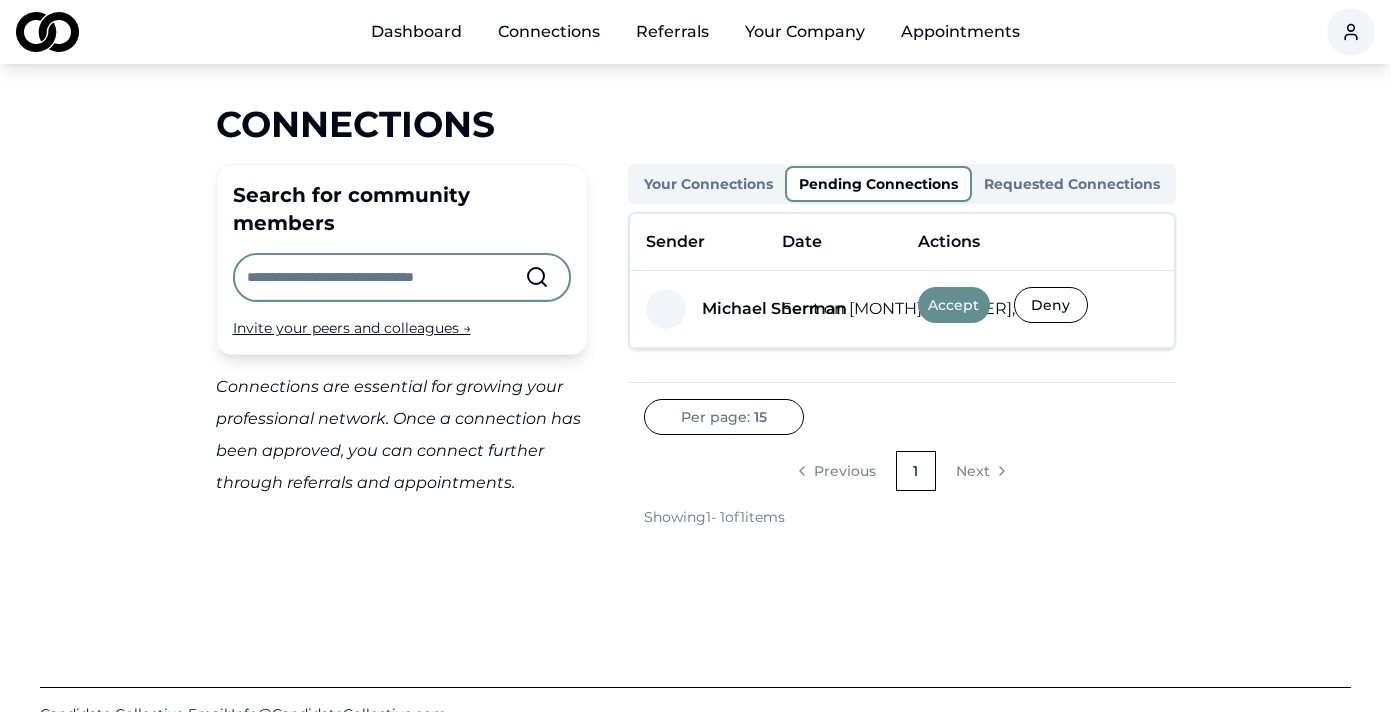 click on "Accept" at bounding box center (954, 305) 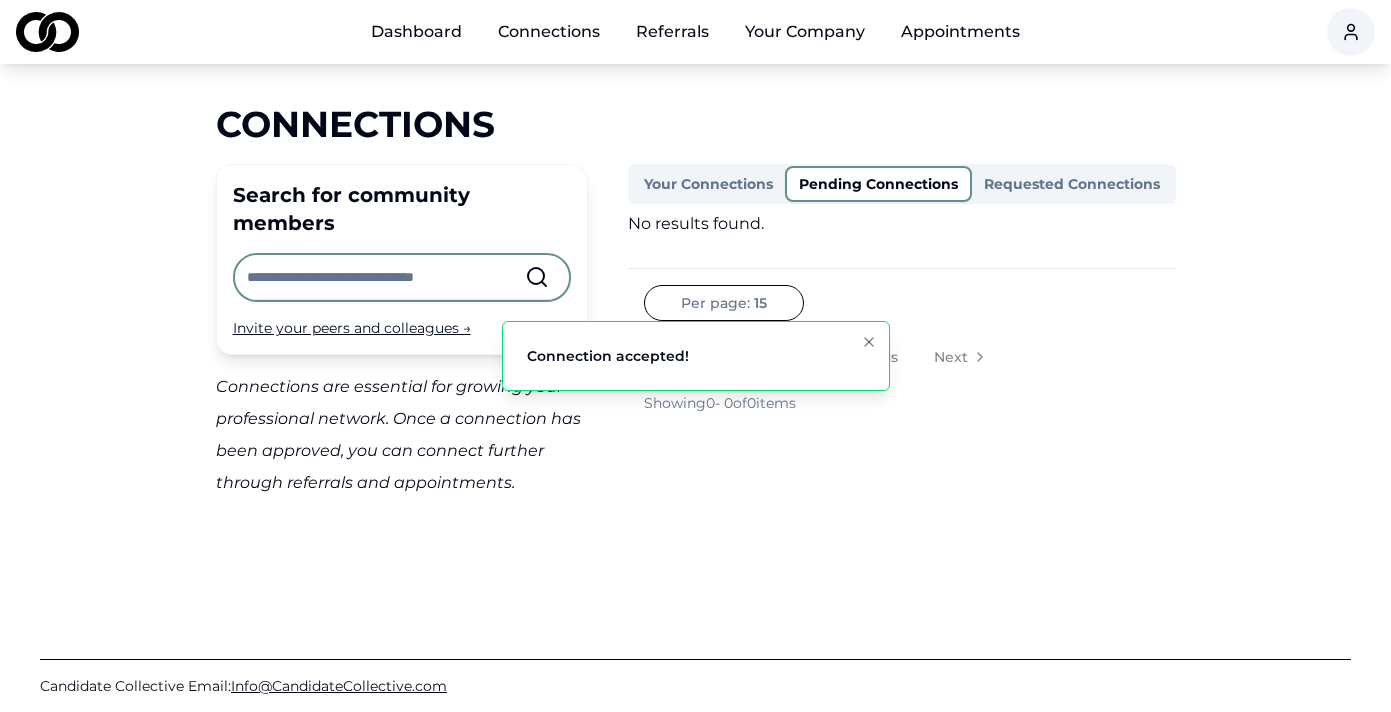 click 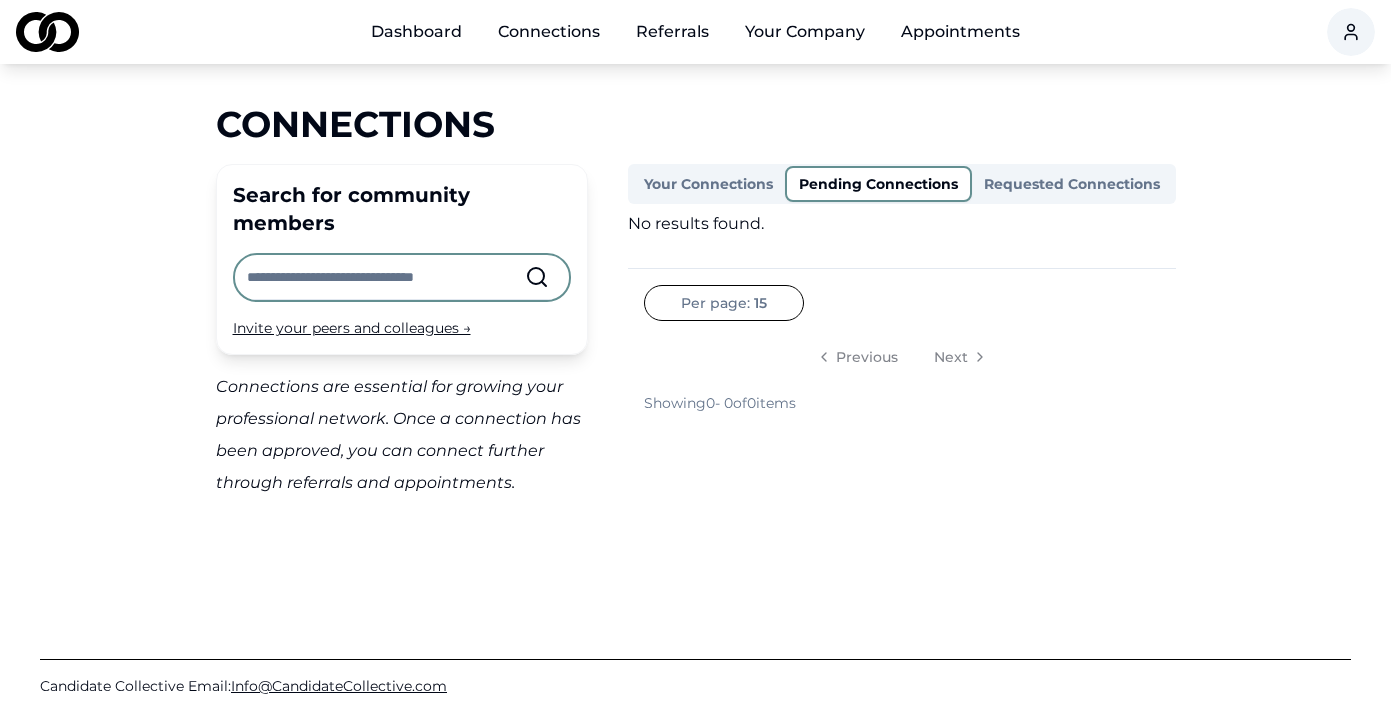 click on "Requested Connections" at bounding box center [1072, 184] 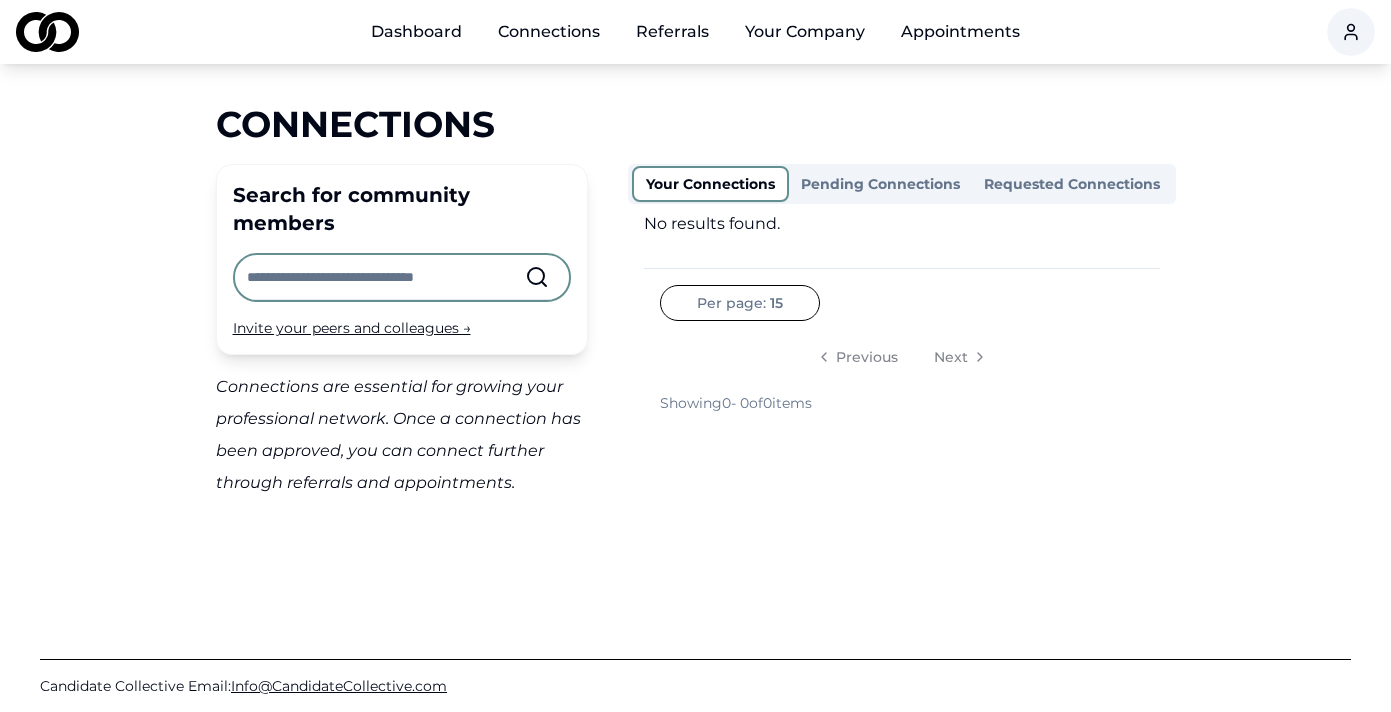 click on "Your Connections" at bounding box center (710, 184) 